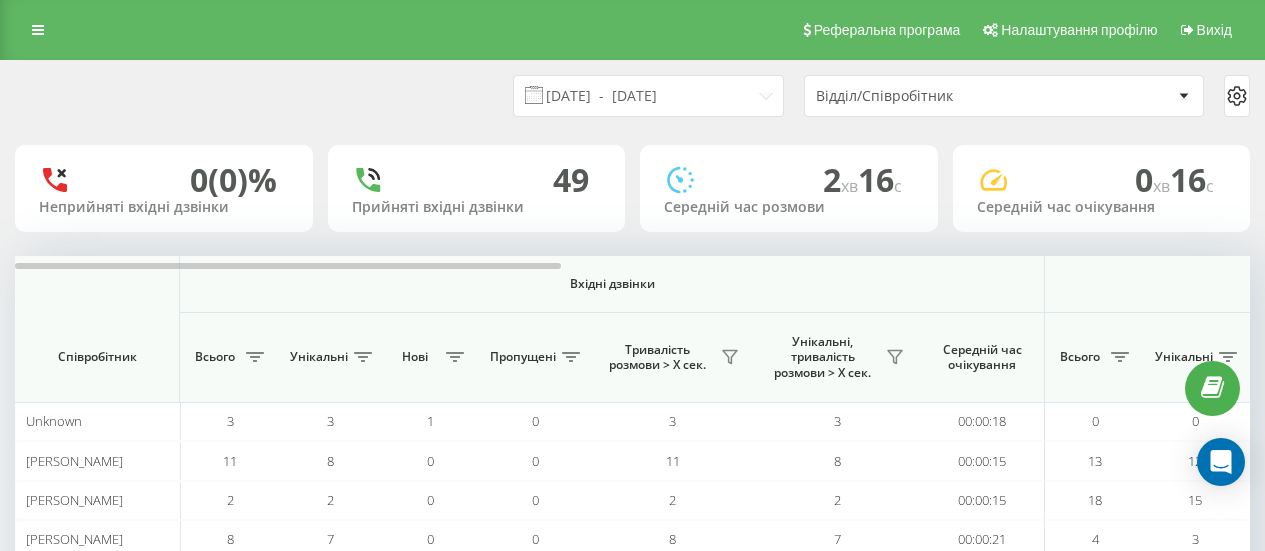 scroll, scrollTop: 0, scrollLeft: 0, axis: both 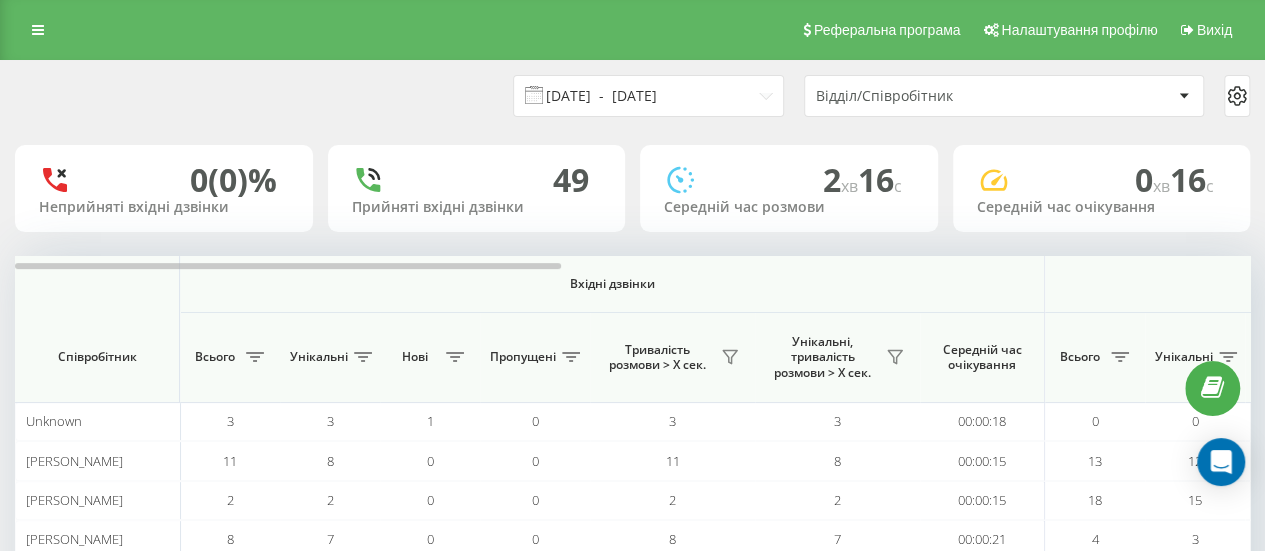 click on "[DATE]  -  [DATE]" at bounding box center [648, 96] 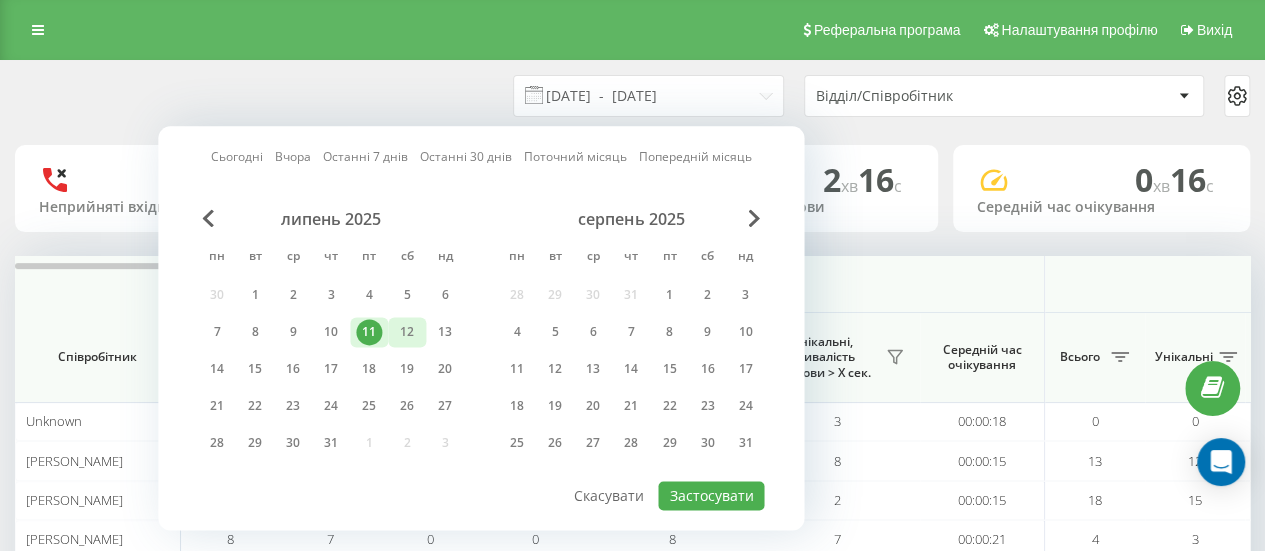 click on "12" at bounding box center (407, 332) 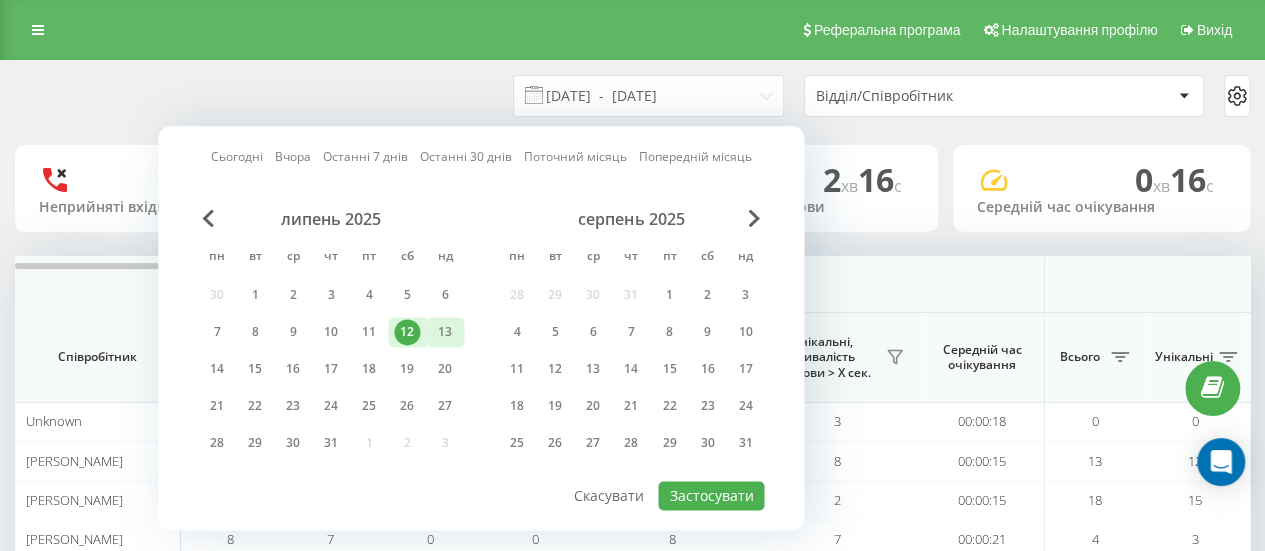 click on "13" at bounding box center (445, 332) 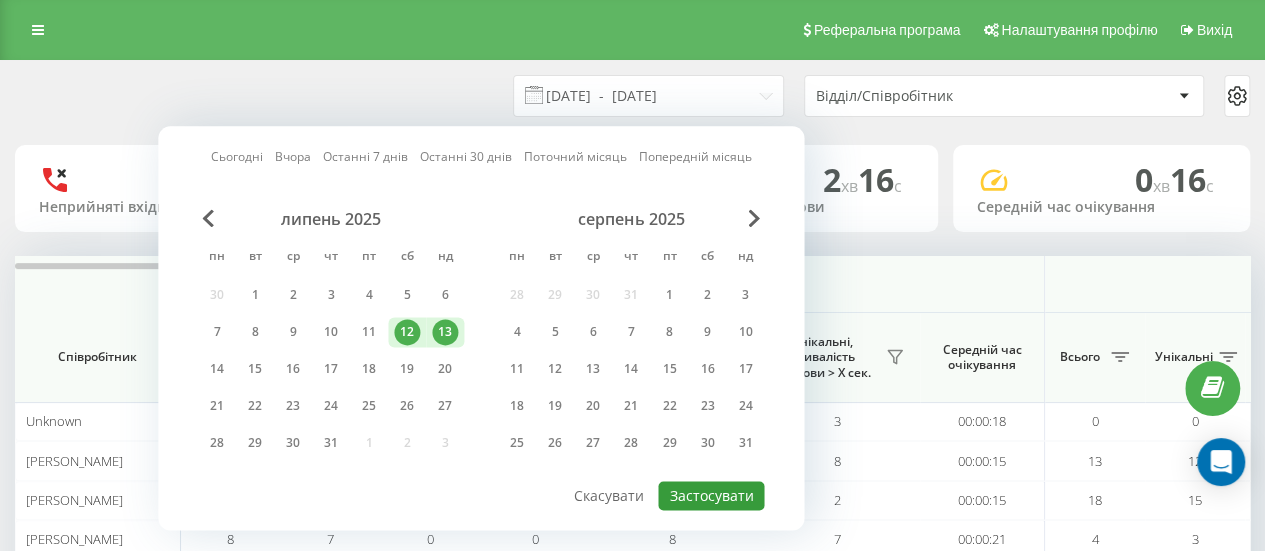 click on "Застосувати" at bounding box center [711, 495] 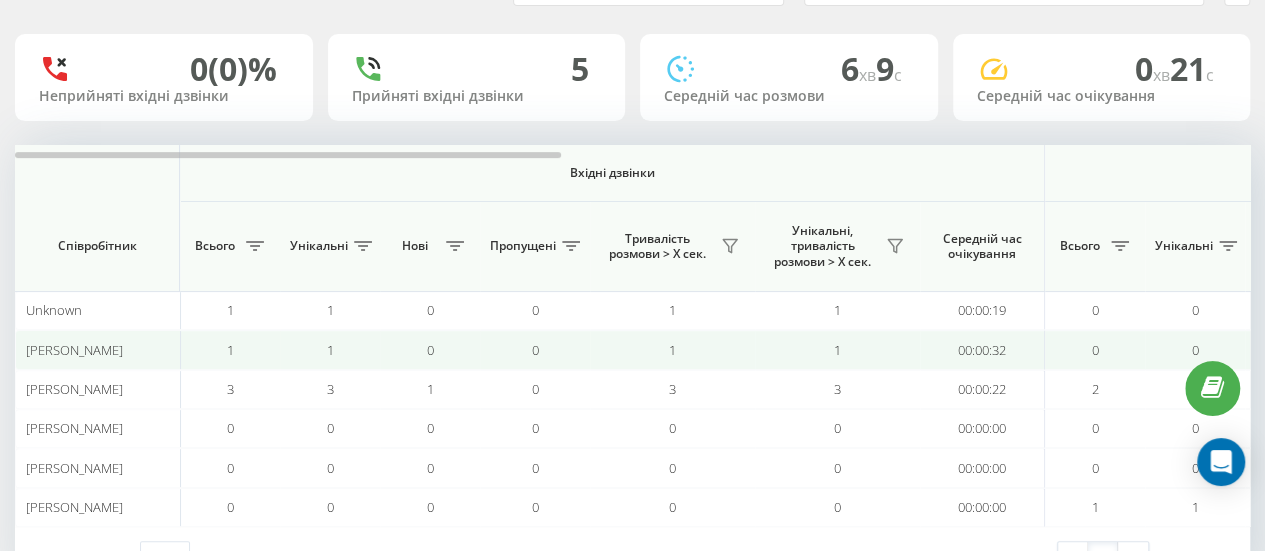 scroll, scrollTop: 180, scrollLeft: 0, axis: vertical 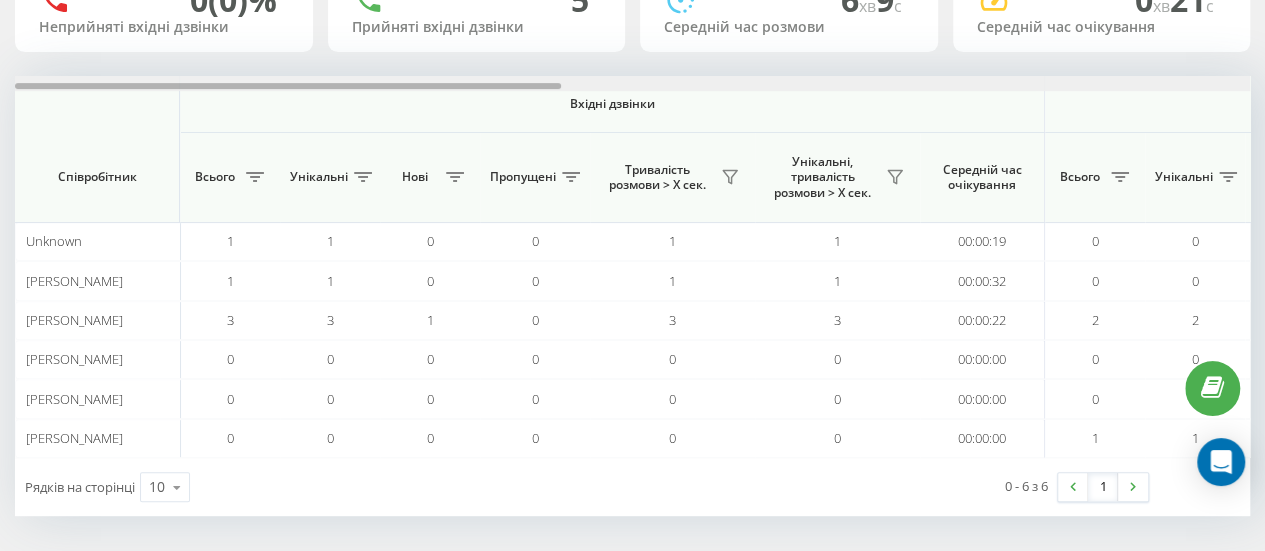 click at bounding box center [288, 86] 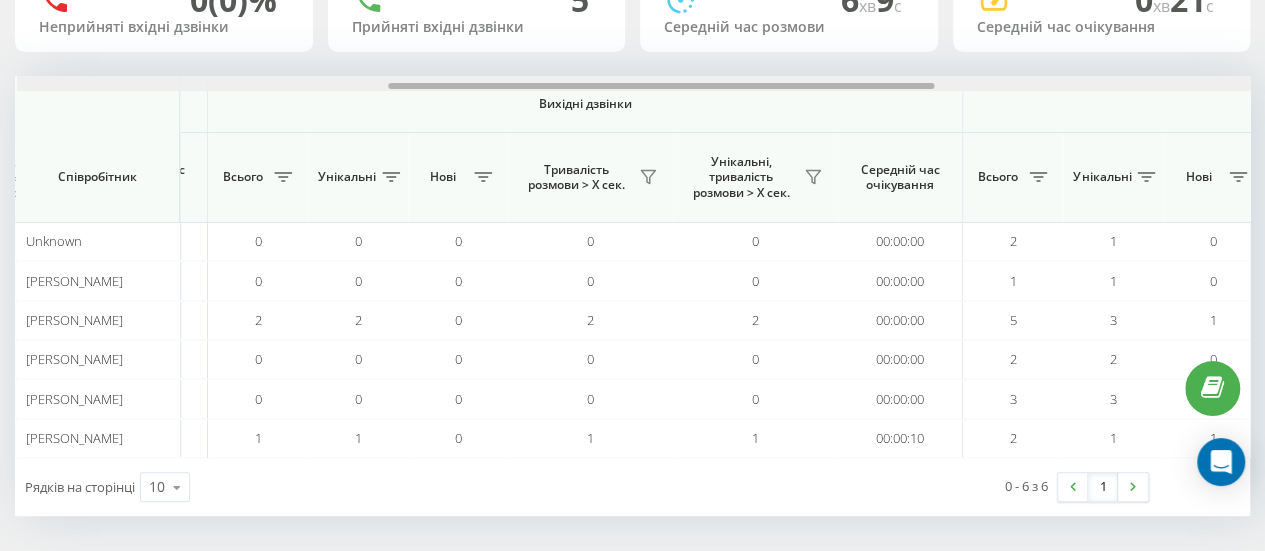 scroll, scrollTop: 0, scrollLeft: 839, axis: horizontal 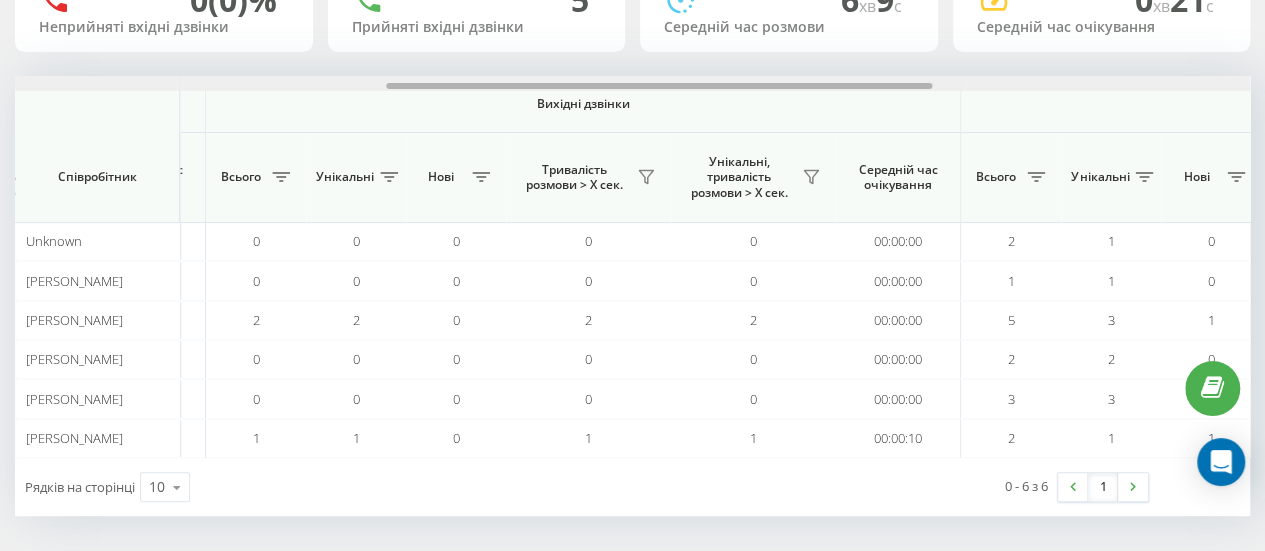 drag, startPoint x: 487, startPoint y: 84, endPoint x: 859, endPoint y: 151, distance: 377.98544 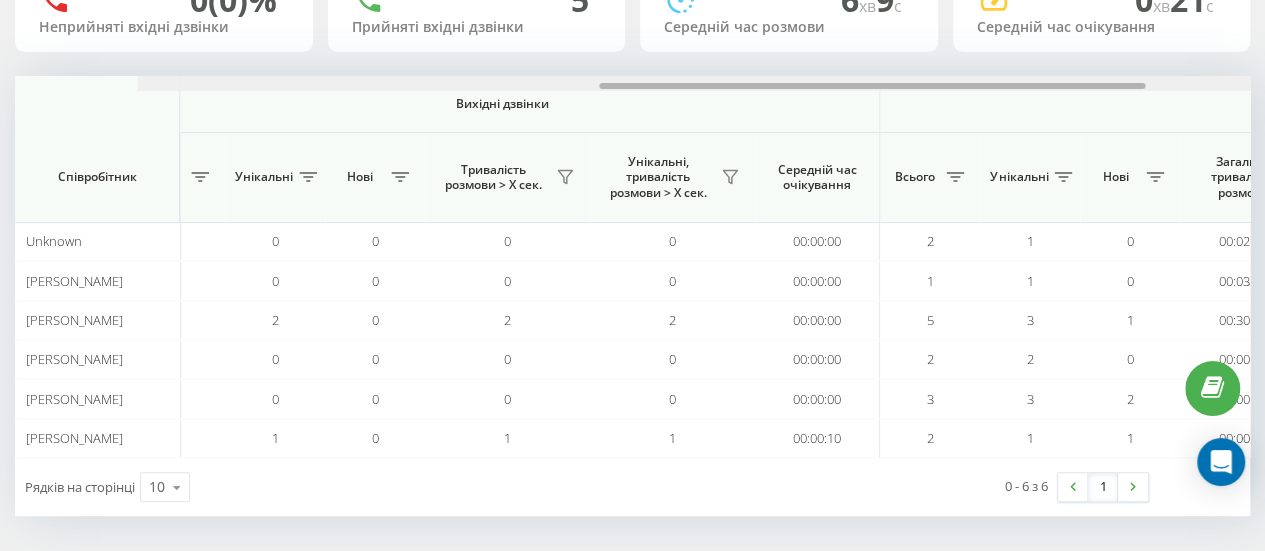 scroll, scrollTop: 0, scrollLeft: 1110, axis: horizontal 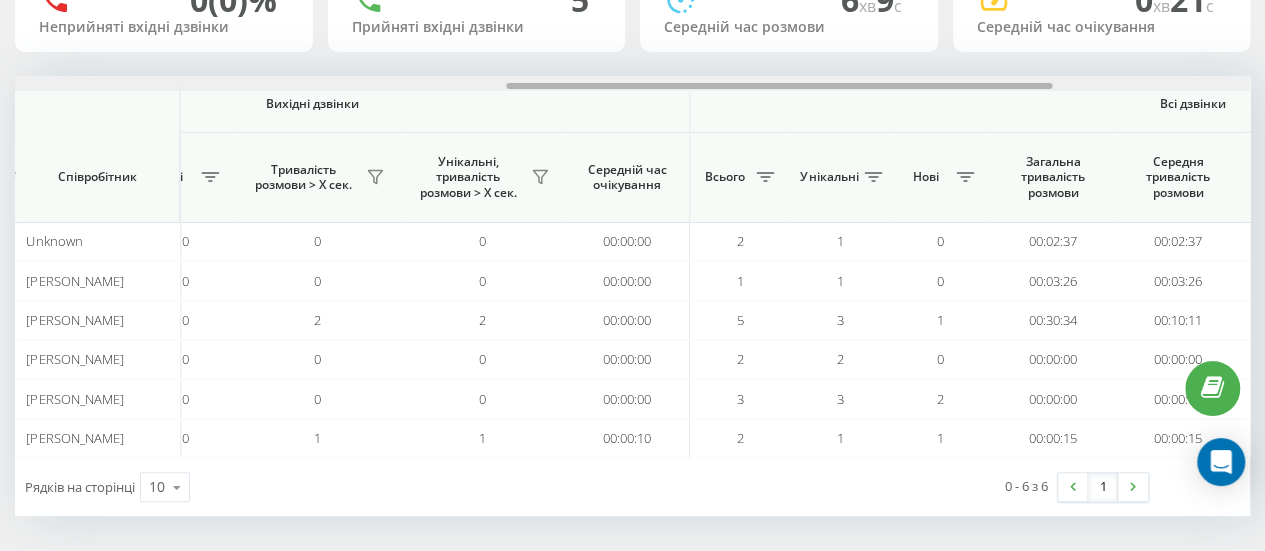 drag, startPoint x: 760, startPoint y: 84, endPoint x: 880, endPoint y: 96, distance: 120.59851 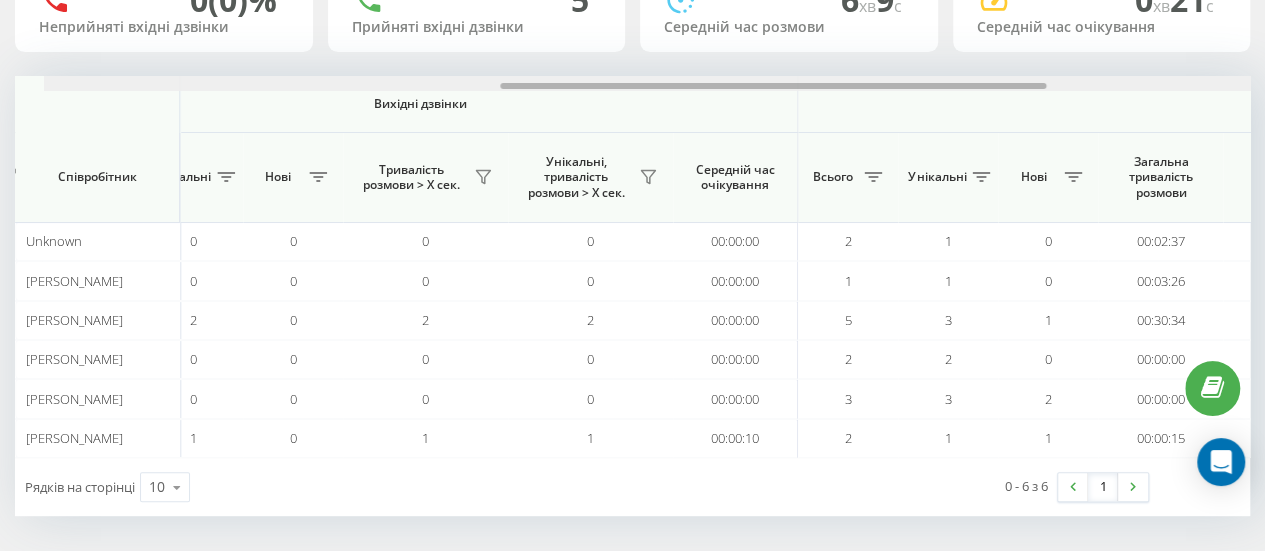 scroll, scrollTop: 0, scrollLeft: 1046, axis: horizontal 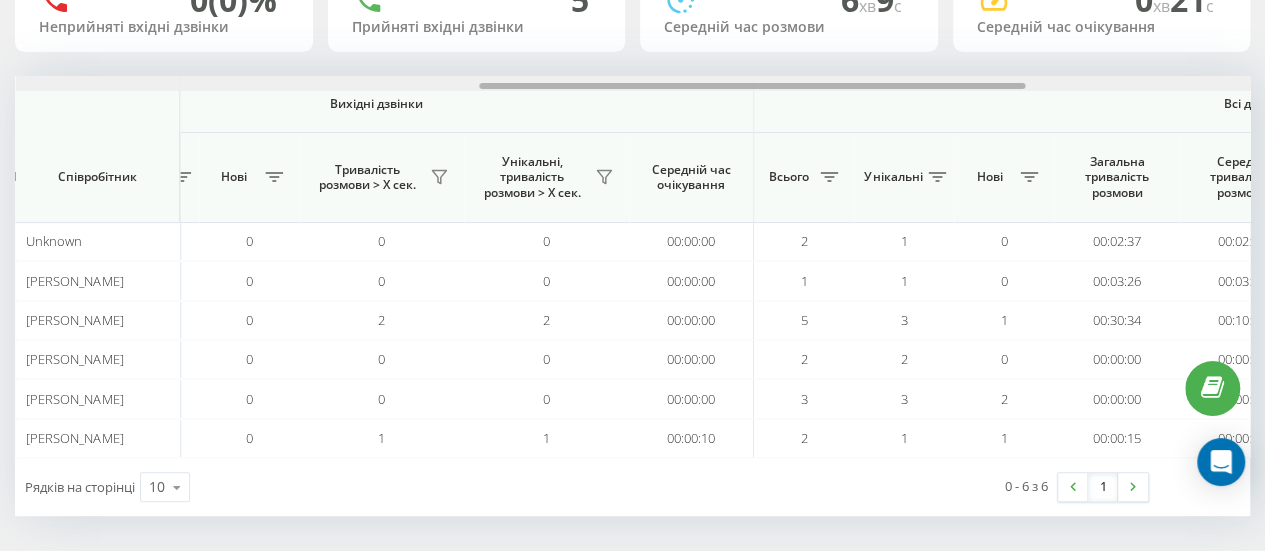 drag, startPoint x: 828, startPoint y: 86, endPoint x: 800, endPoint y: 95, distance: 29.410883 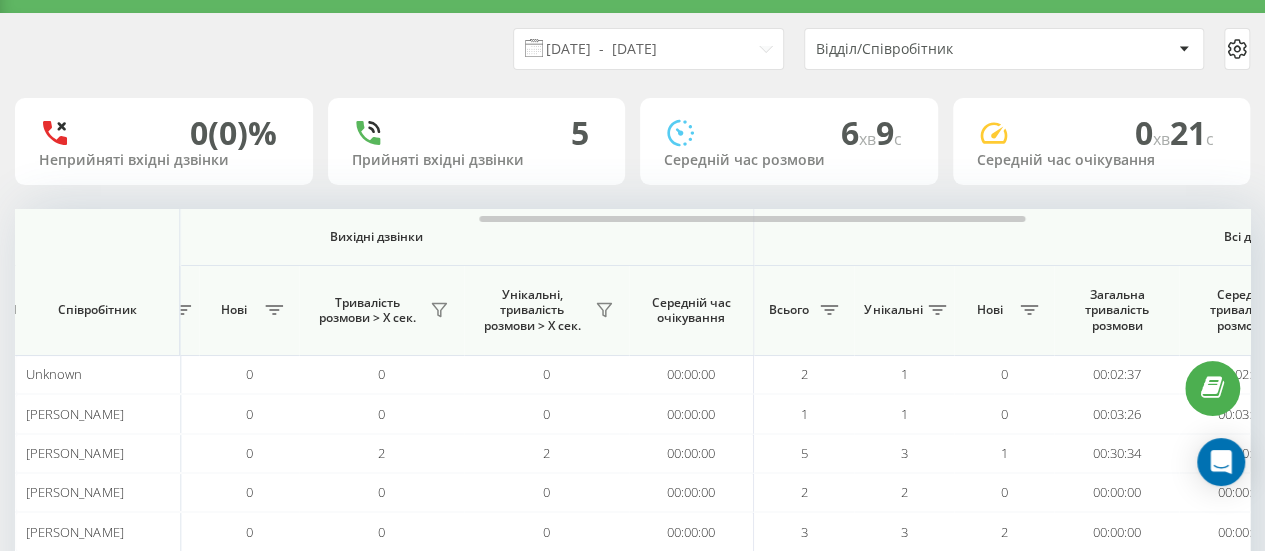 scroll, scrollTop: 0, scrollLeft: 0, axis: both 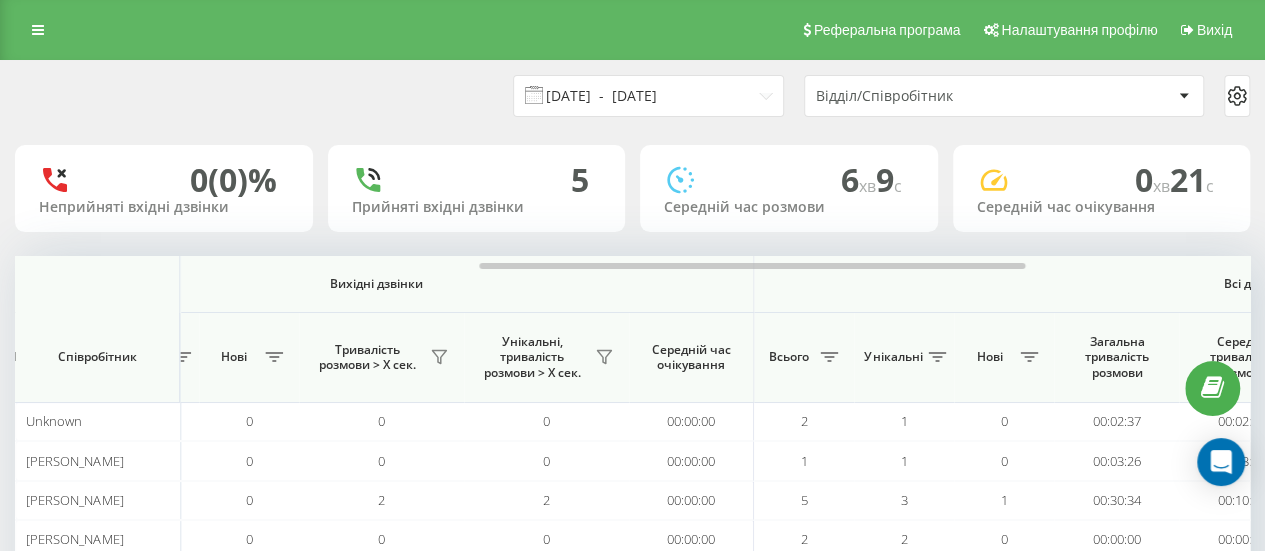 click on "12.07.2025  -  13.07.2025" at bounding box center (648, 96) 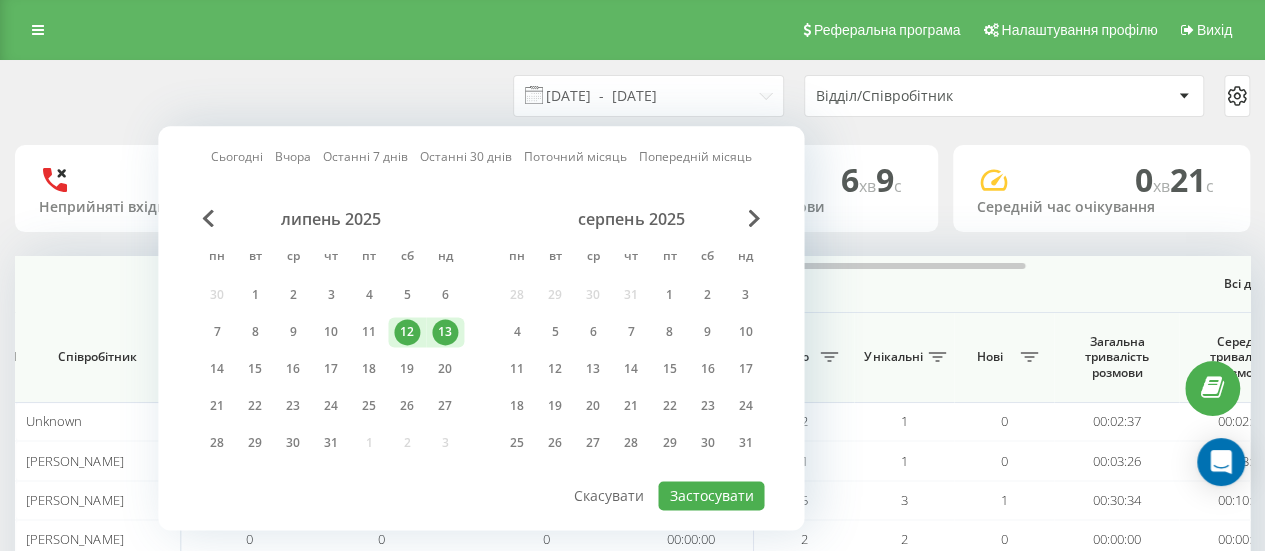 click on "Сьогодні" at bounding box center (237, 157) 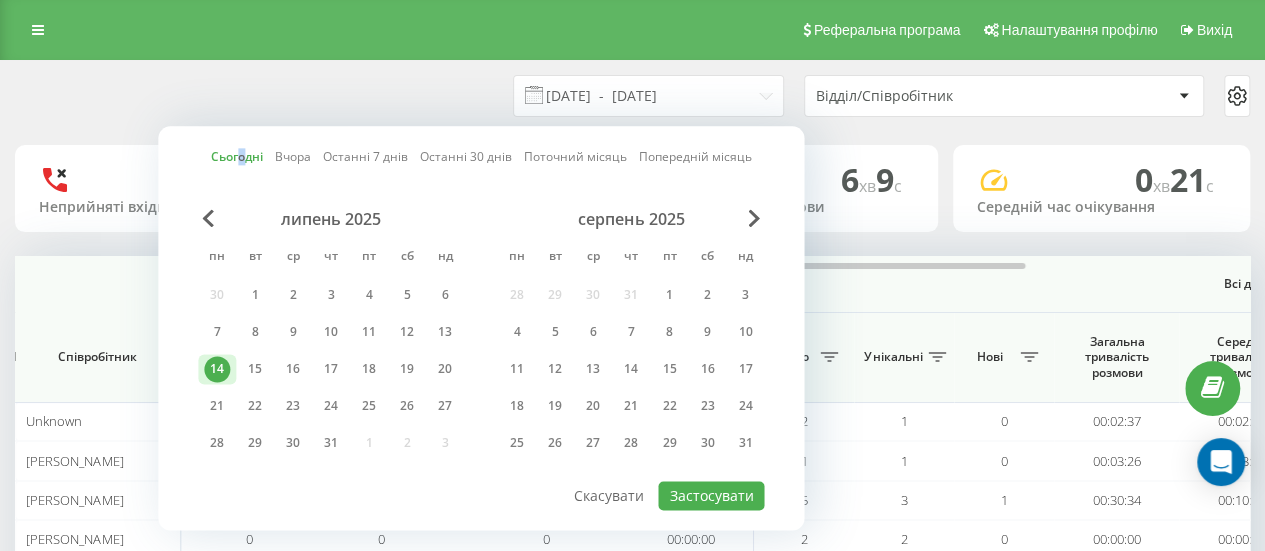 click on "Сьогодні" at bounding box center [237, 157] 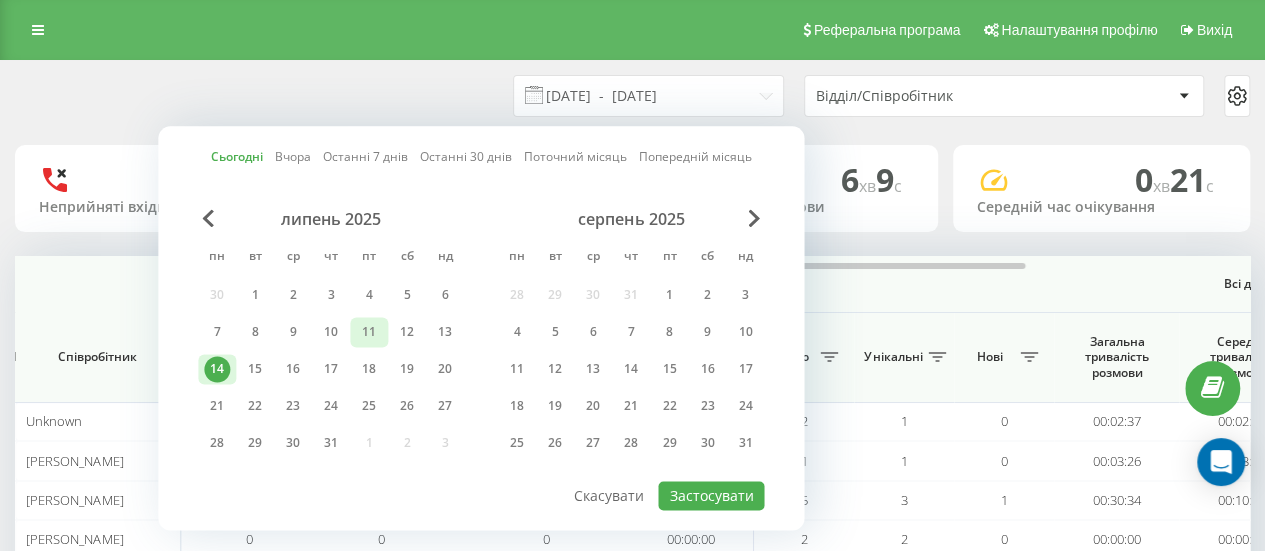 click on "11" at bounding box center (369, 332) 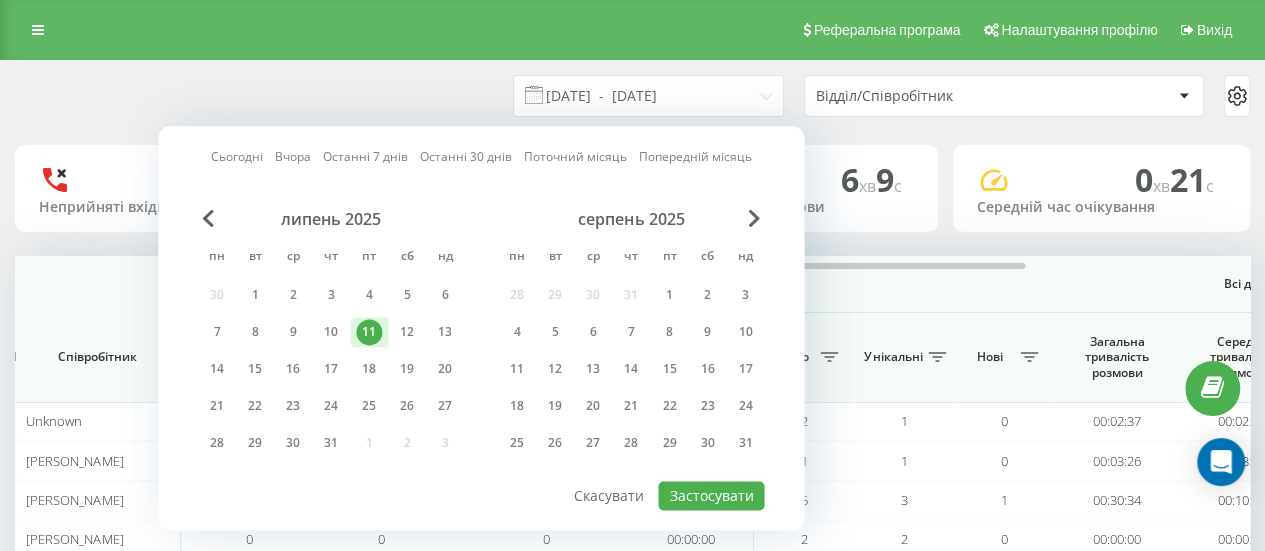 click on "11" at bounding box center (369, 332) 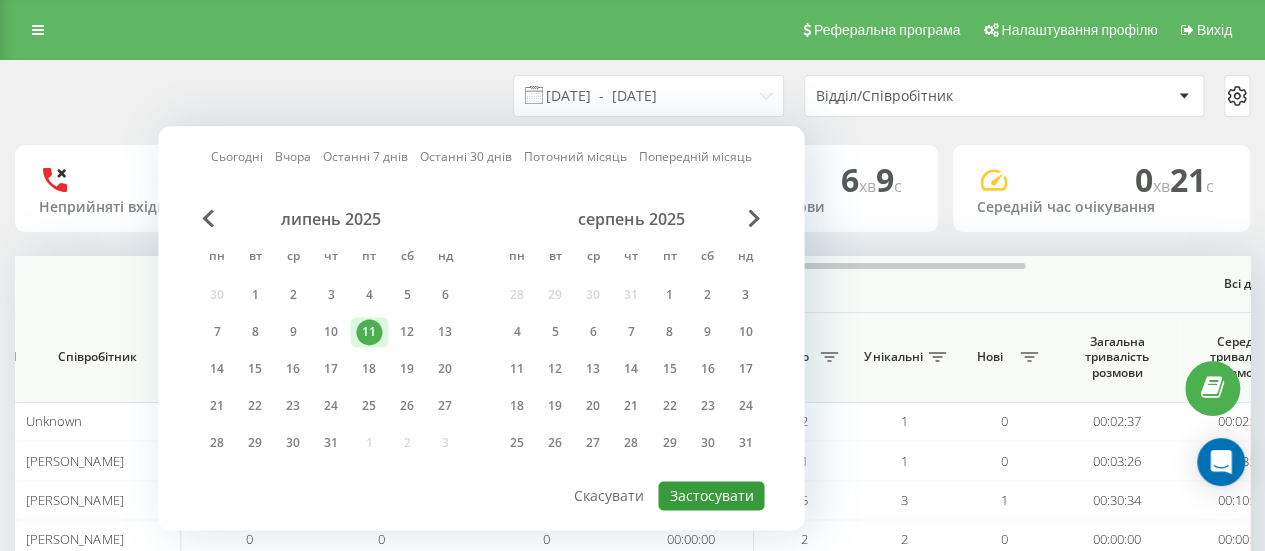 drag, startPoint x: 702, startPoint y: 493, endPoint x: 700, endPoint y: 473, distance: 20.09975 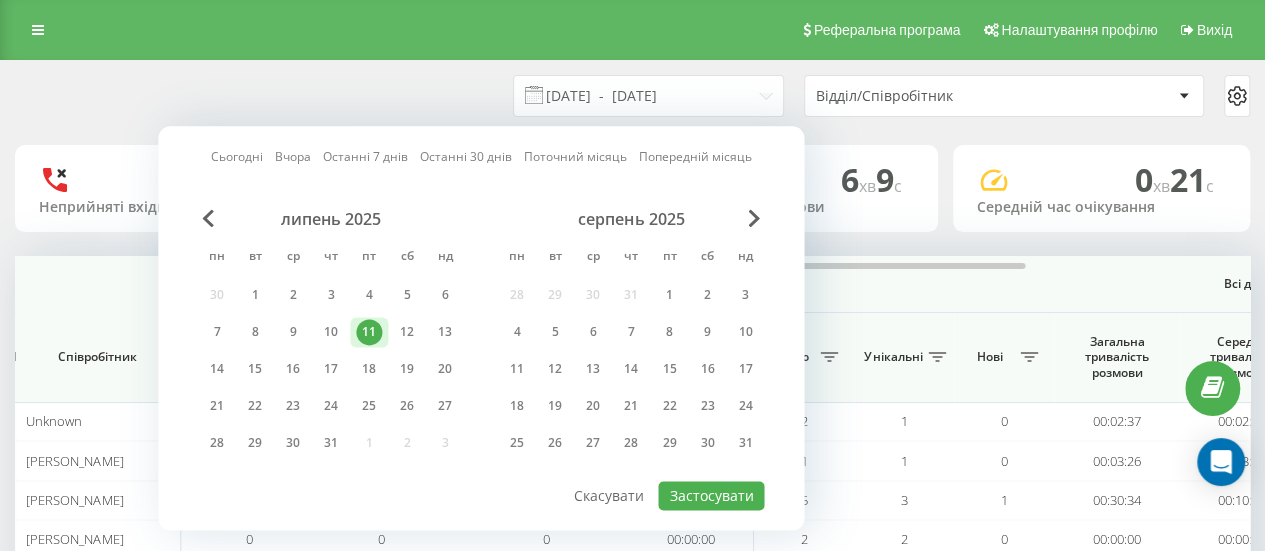 type on "[DATE]  -  [DATE]" 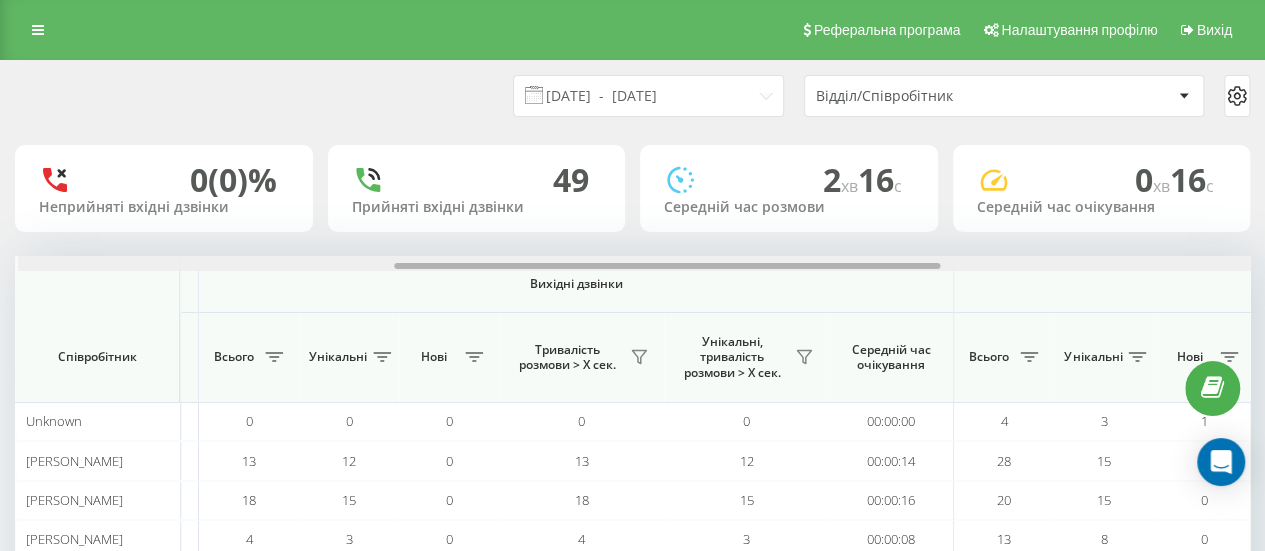 scroll, scrollTop: 0, scrollLeft: 848, axis: horizontal 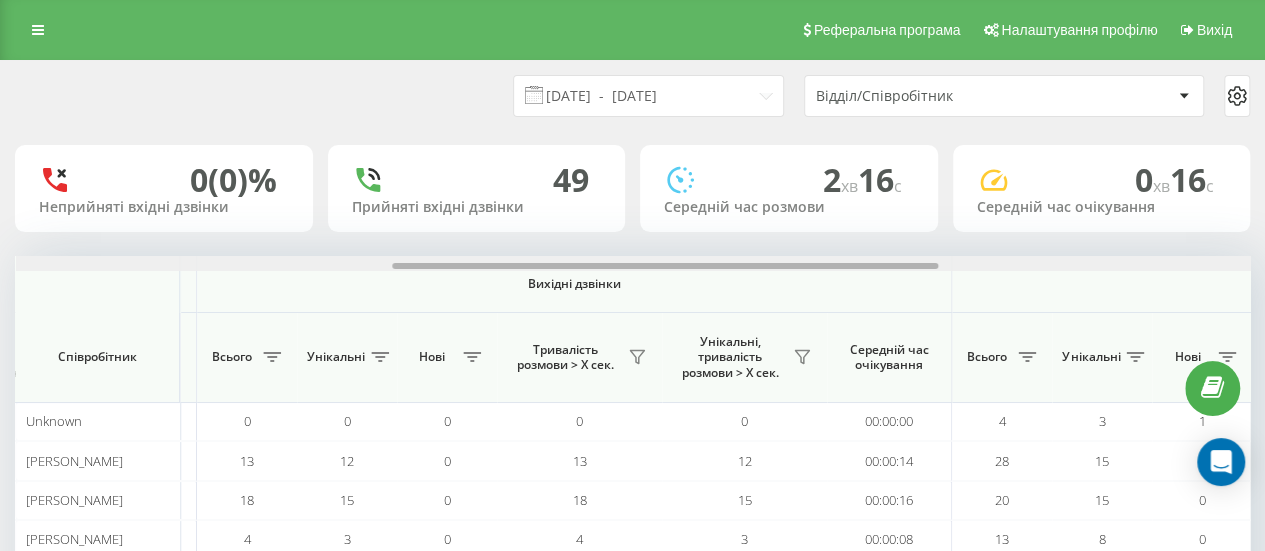 drag, startPoint x: 348, startPoint y: 265, endPoint x: 724, endPoint y: 273, distance: 376.08508 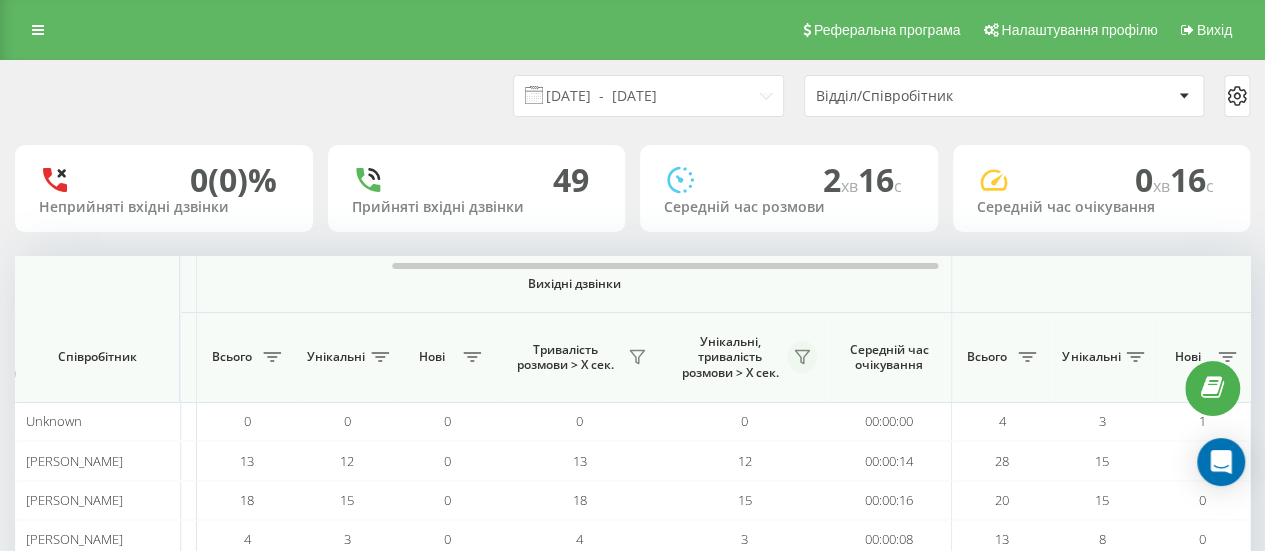 click 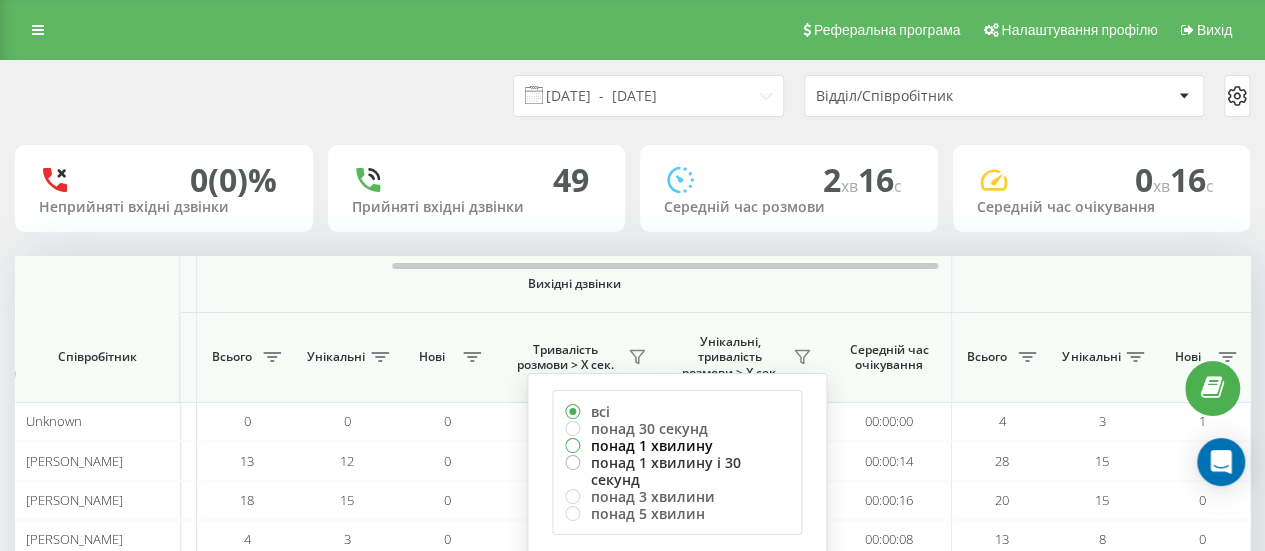 drag, startPoint x: 616, startPoint y: 439, endPoint x: 656, endPoint y: 462, distance: 46.141087 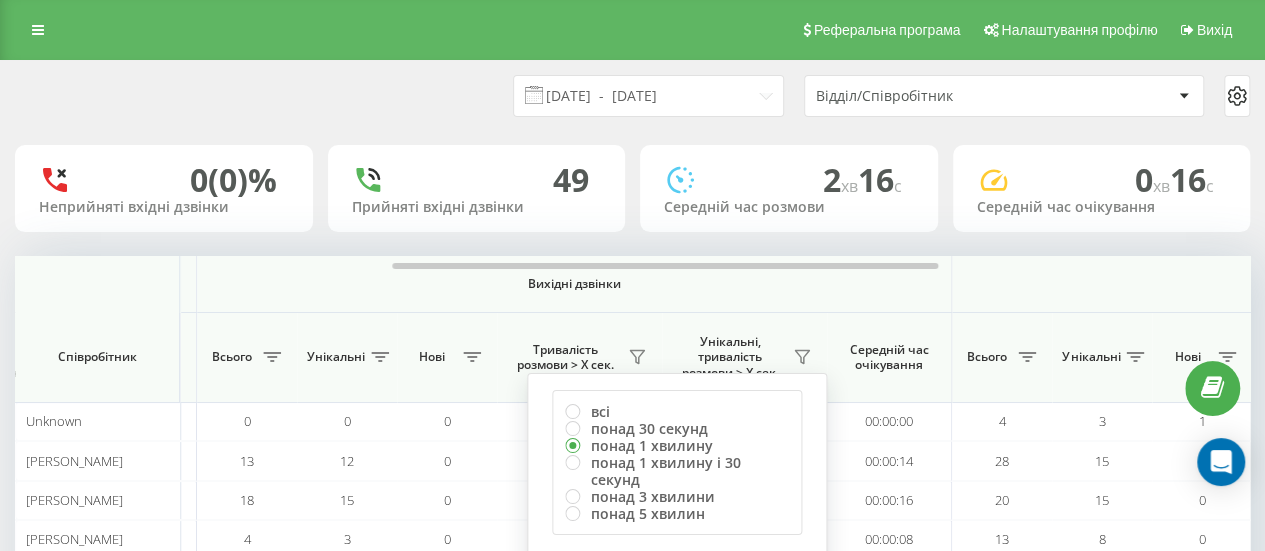 click on "всі понад 30 секунд понад 1 хвилину понад 1 хвилину і 30 секунд понад 3 хвилини понад 5 хвилин Скасувати Застосувати" at bounding box center (677, 490) 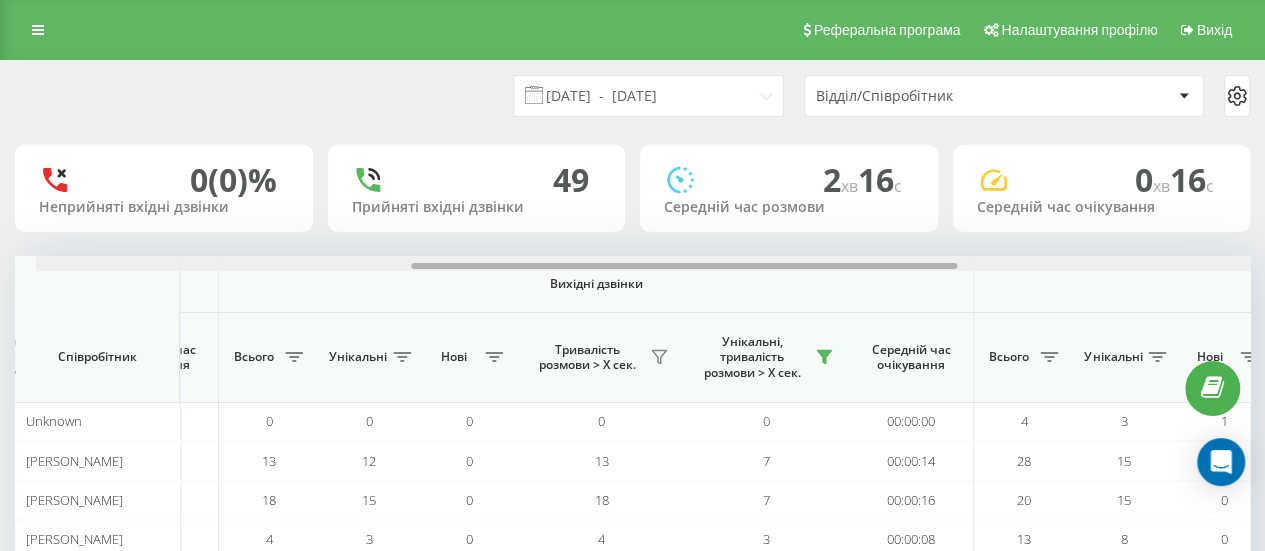 scroll, scrollTop: 0, scrollLeft: 848, axis: horizontal 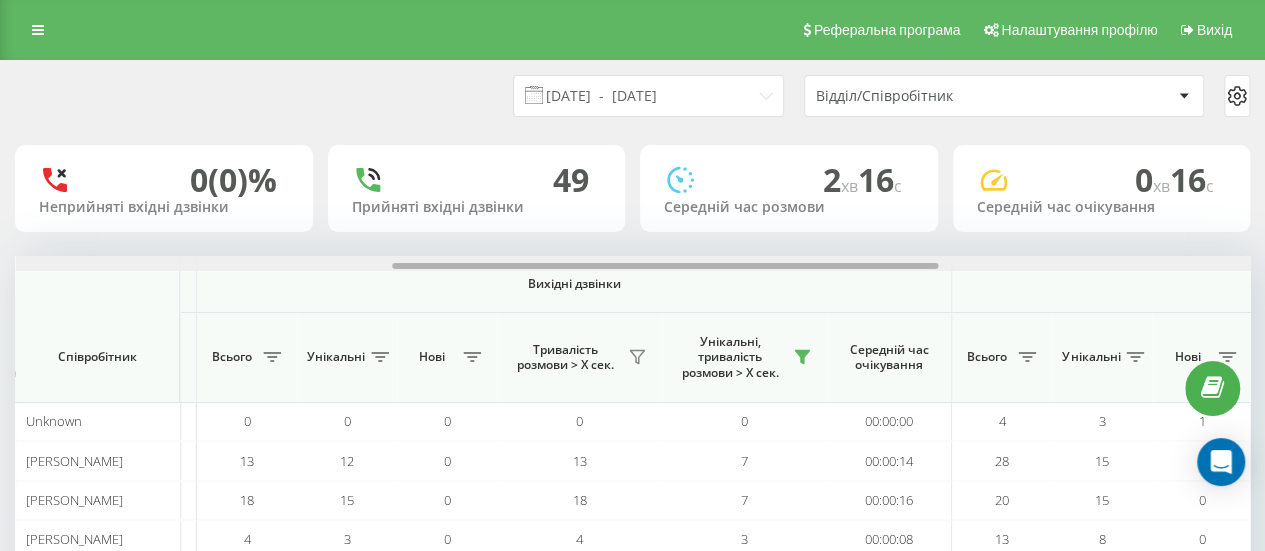 drag, startPoint x: 394, startPoint y: 266, endPoint x: 770, endPoint y: 299, distance: 377.44537 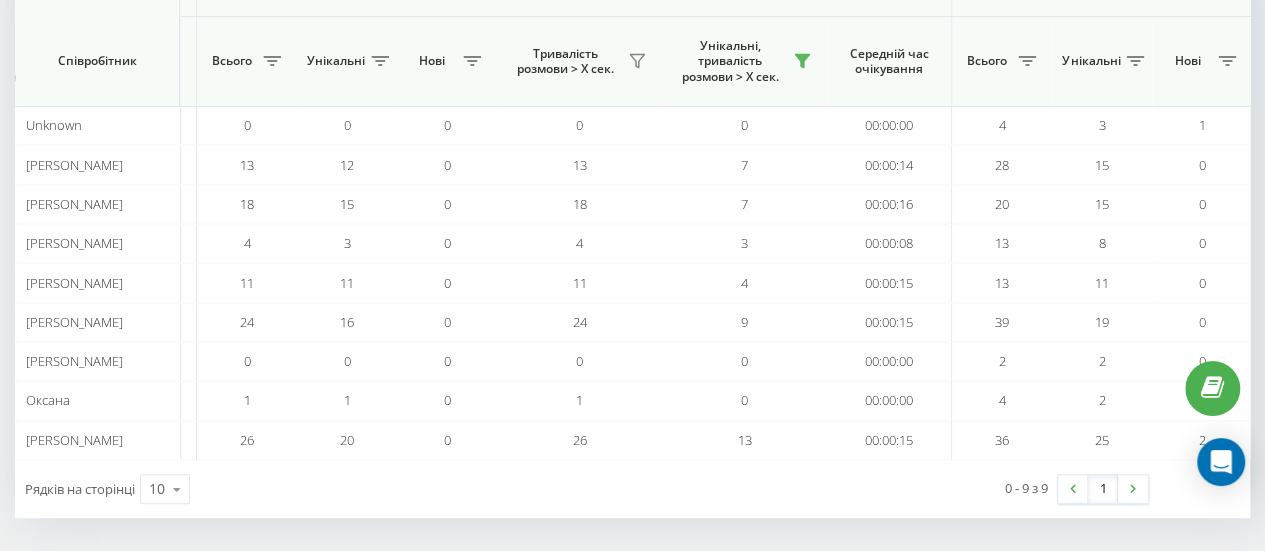 scroll, scrollTop: 0, scrollLeft: 0, axis: both 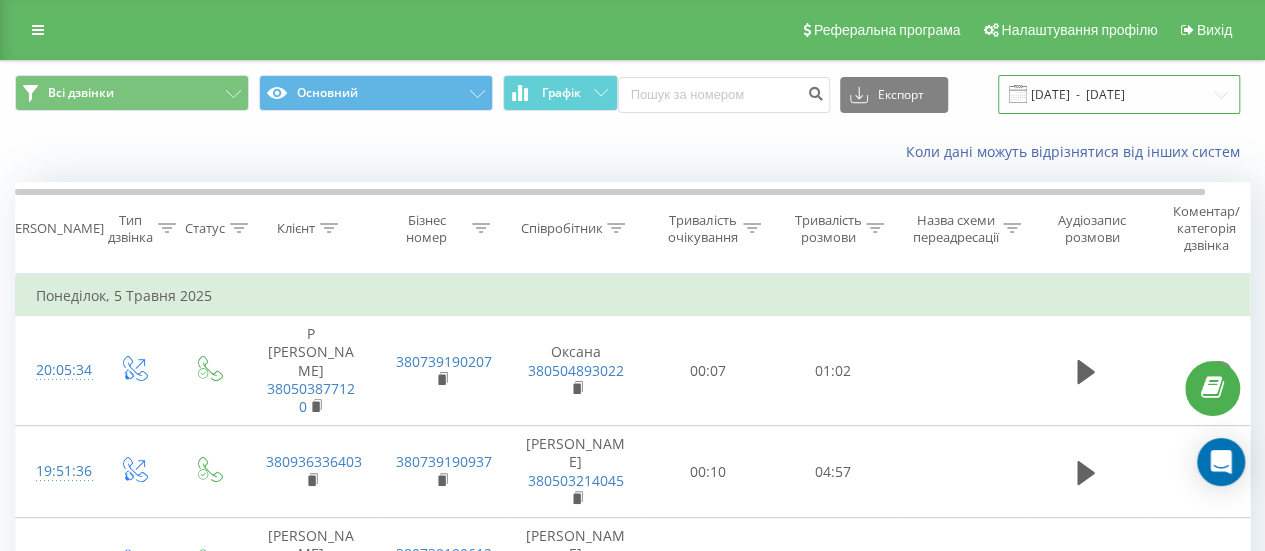 click on "[DATE]  -  [DATE]" at bounding box center [1119, 94] 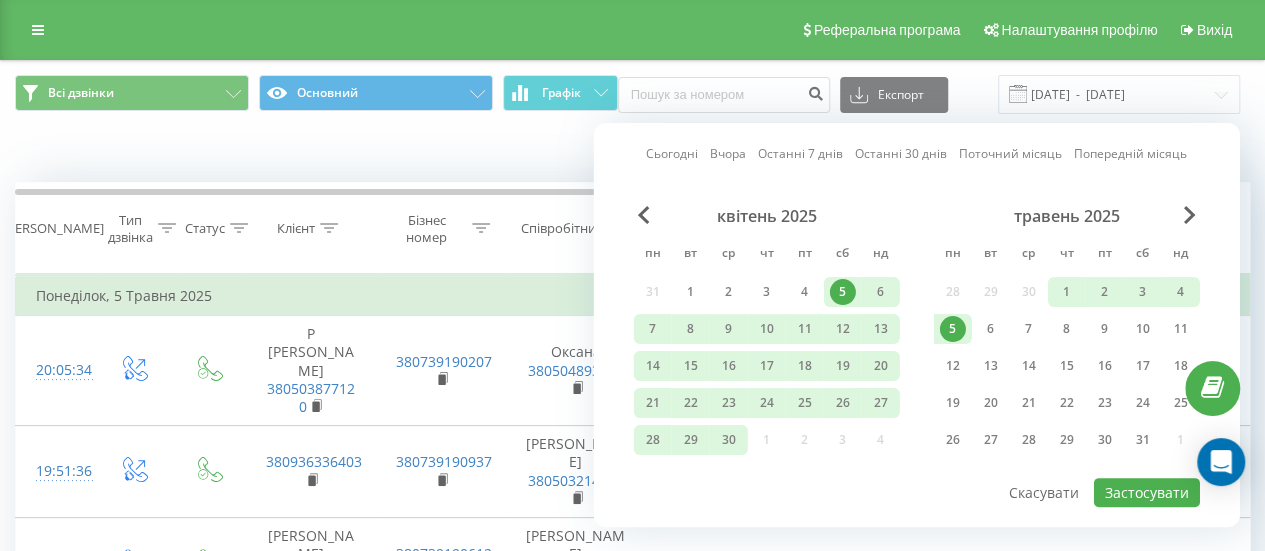 click on "травень 2025" at bounding box center (1067, 216) 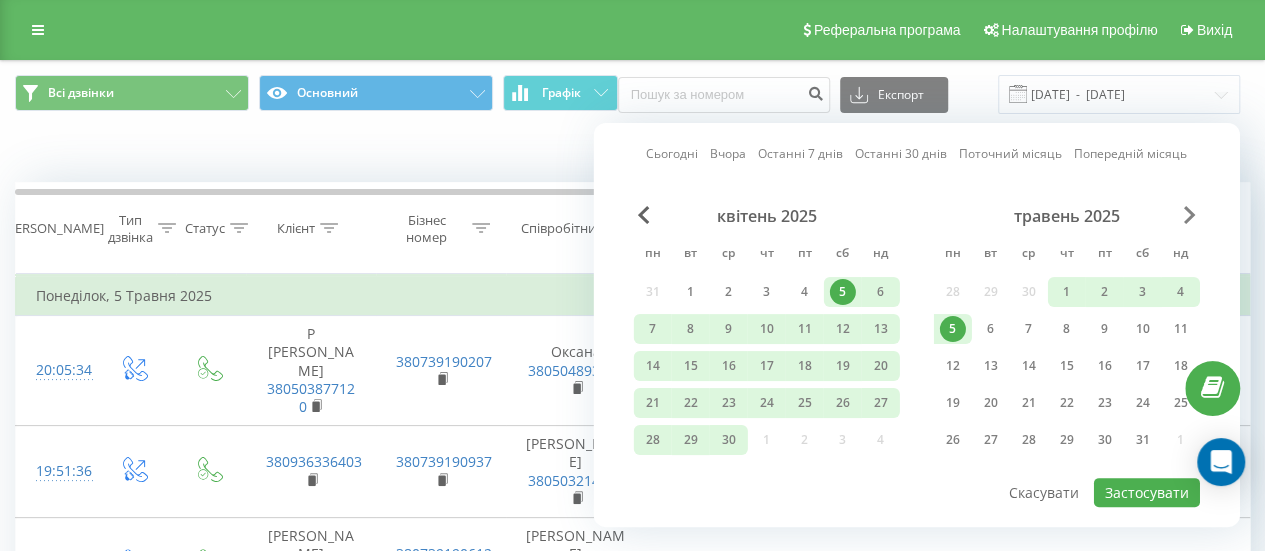 click on "квітень 2025 пн вт ср чт пт сб нд 31 1 2 3 4 5 6 7 8 9 10 11 12 13 14 15 16 17 18 19 20 21 22 23 24 25 26 27 28 29 30 1 2 3 4 травень 2025 пн вт ср чт пт сб нд 28 29 30 1 2 3 4 5 6 7 8 9 10 11 12 13 14 15 16 17 18 19 20 21 22 23 24 25 26 27 28 29 30 31 1" at bounding box center (917, 341) 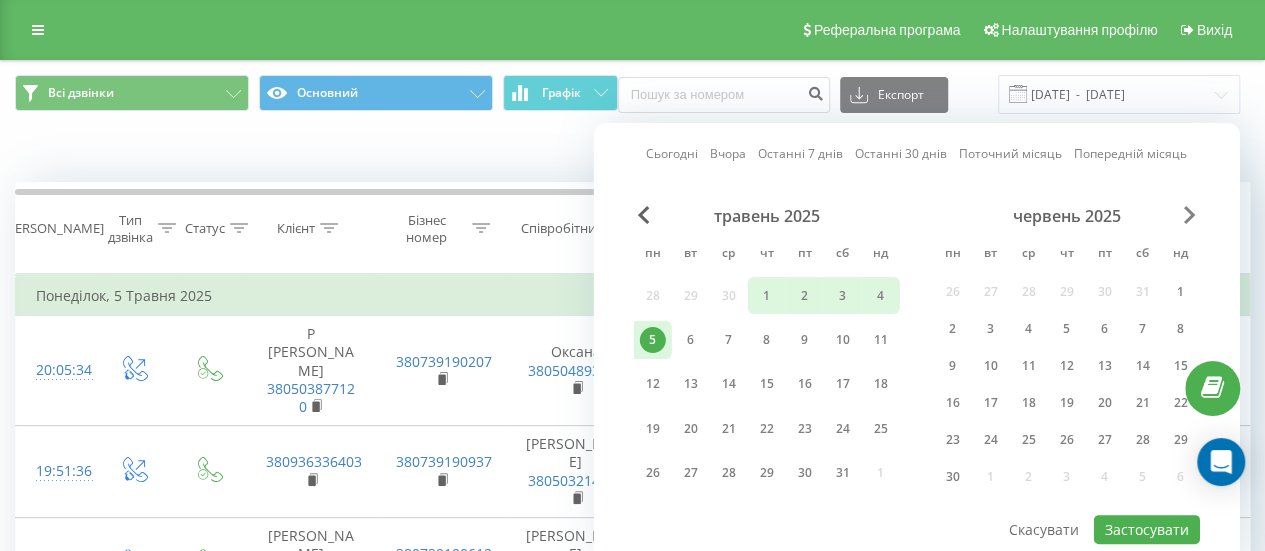 click at bounding box center [1190, 215] 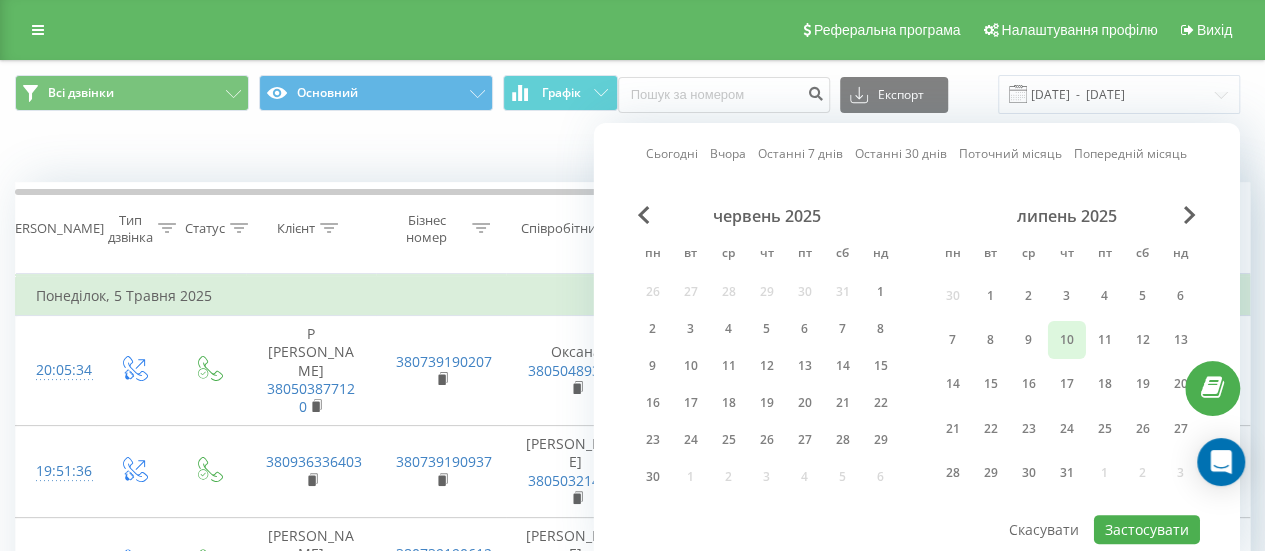 click on "10" at bounding box center [1067, 339] 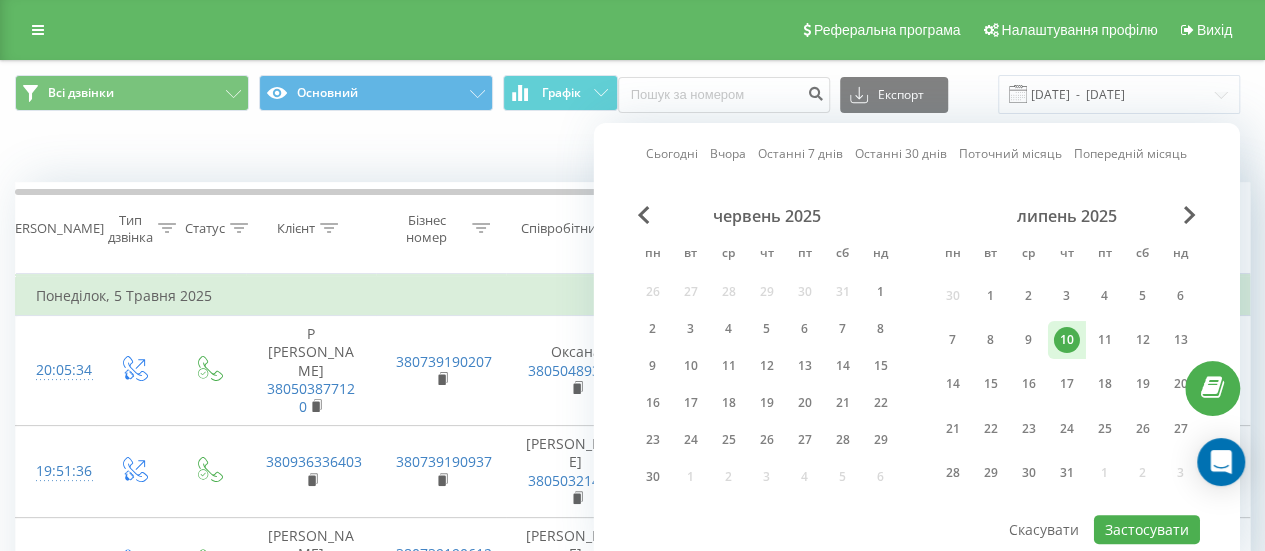 click on "10" at bounding box center (1067, 339) 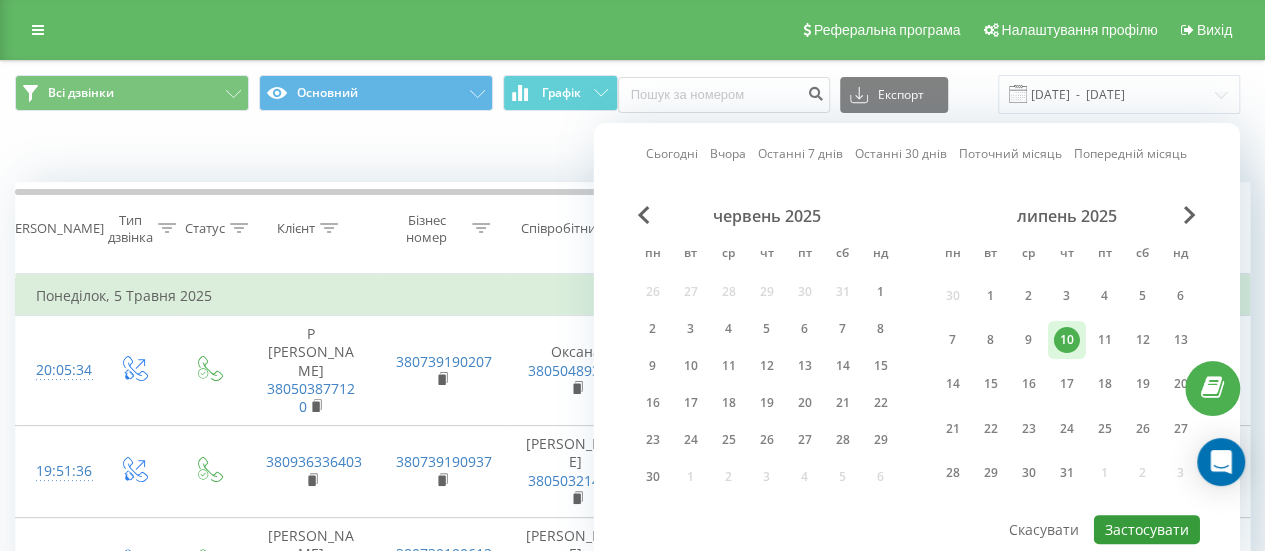 click on "Застосувати" at bounding box center [1147, 529] 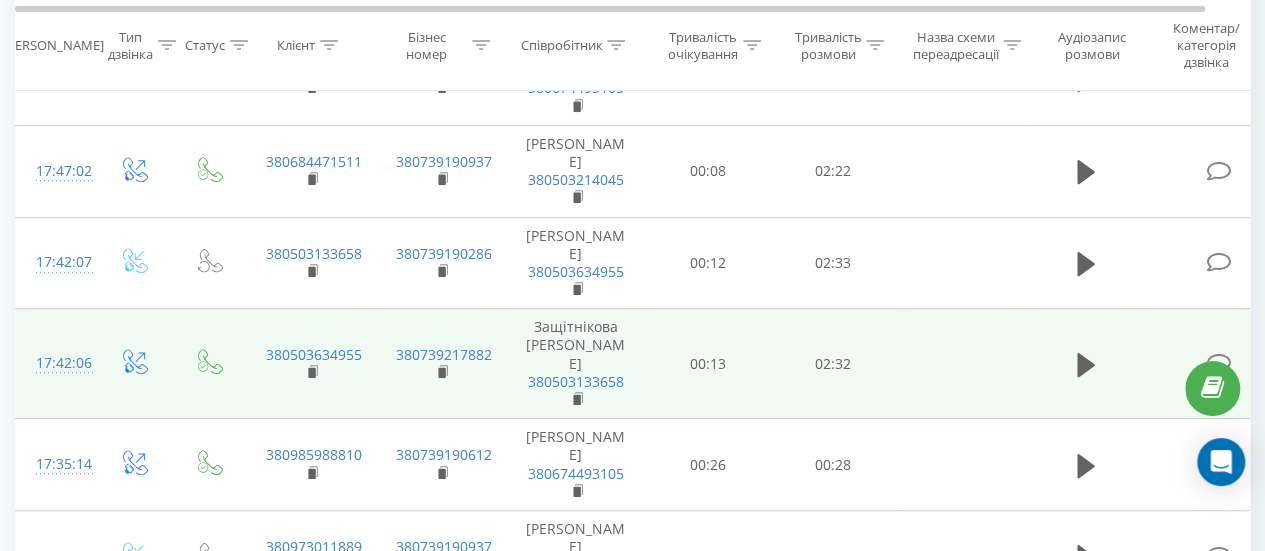 scroll, scrollTop: 400, scrollLeft: 0, axis: vertical 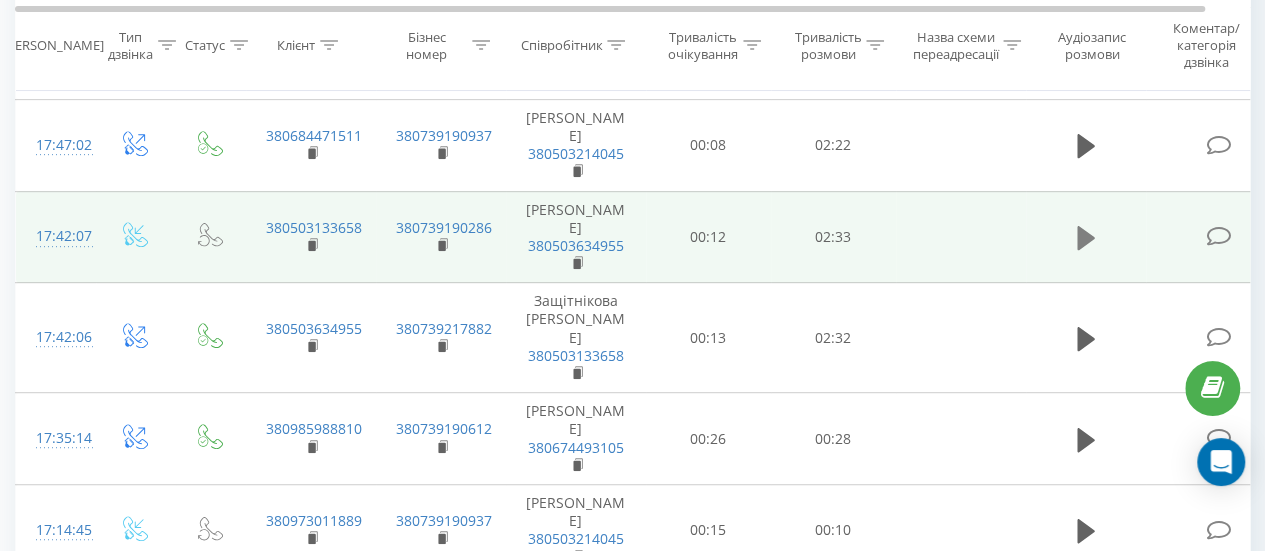 click 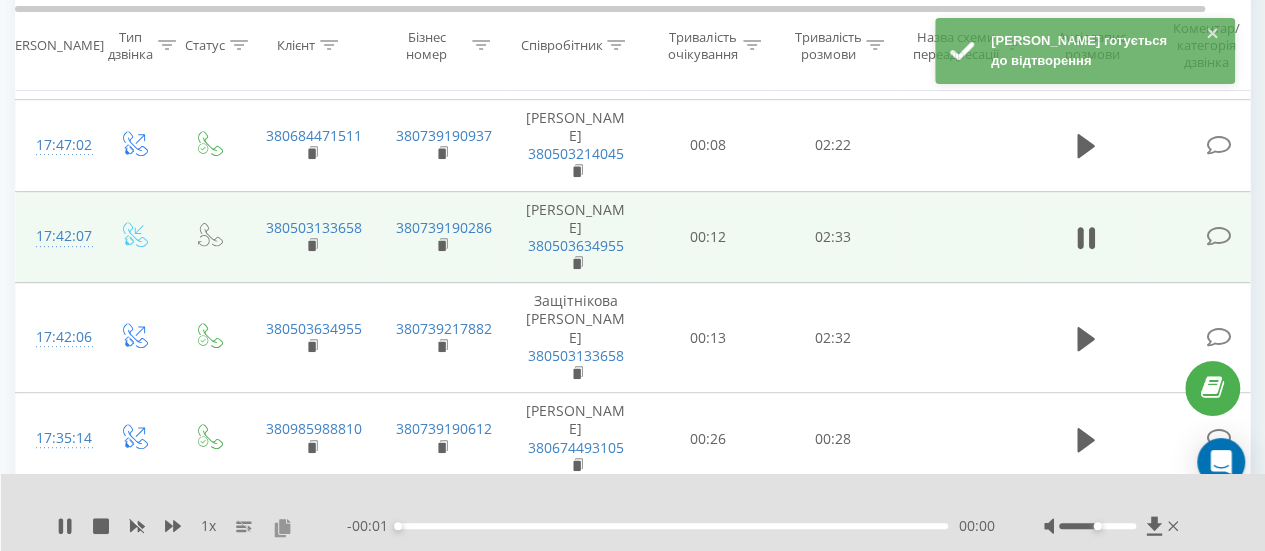 click at bounding box center [282, 527] 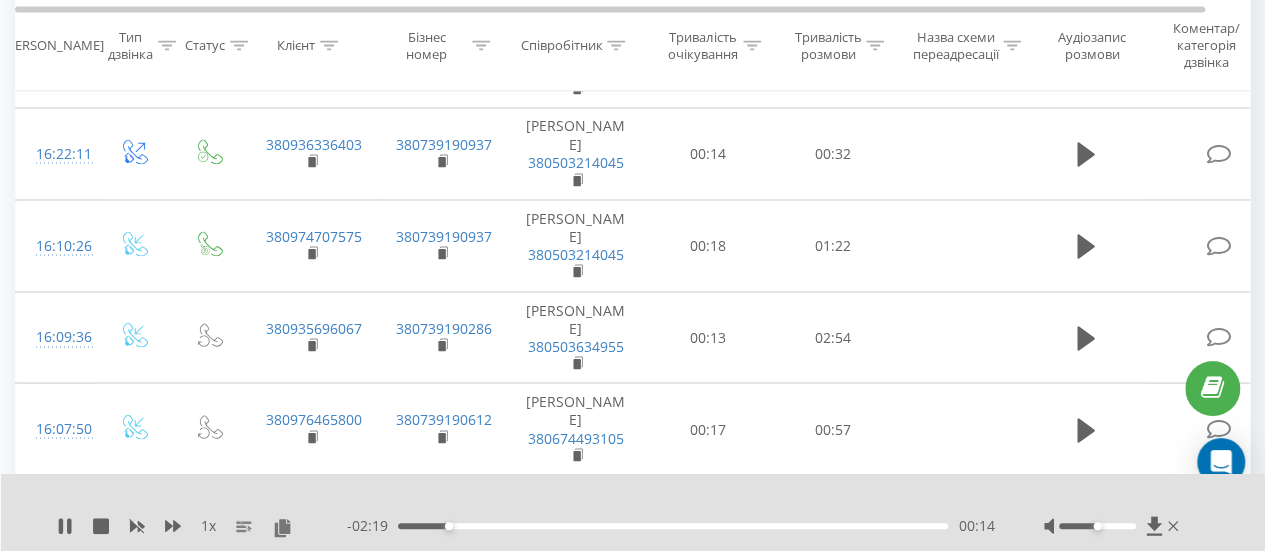 scroll, scrollTop: 1800, scrollLeft: 0, axis: vertical 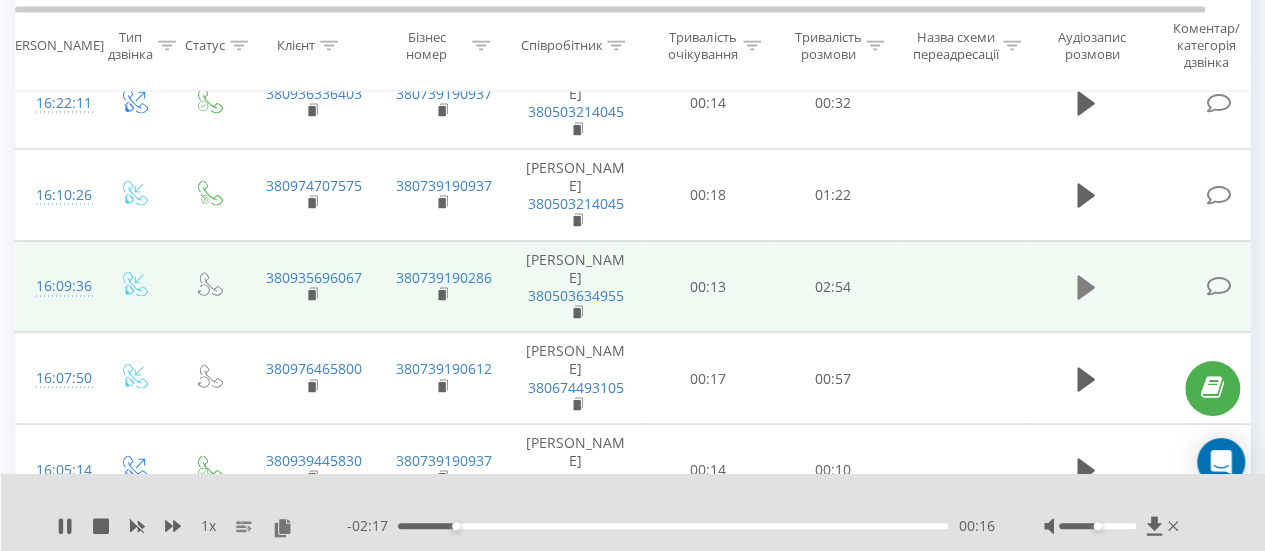 click 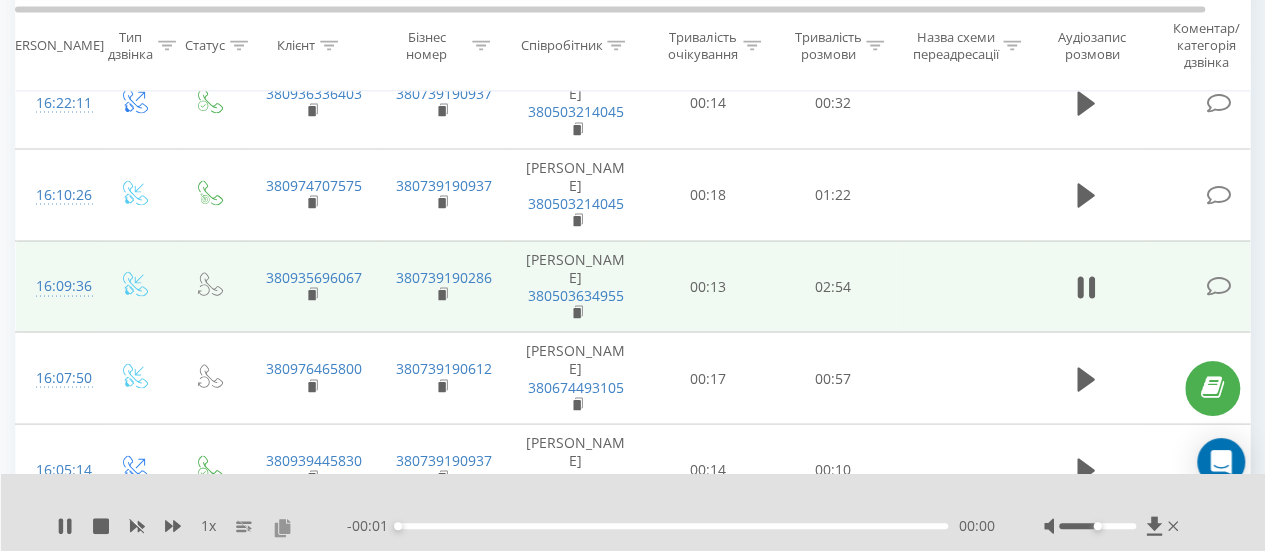click at bounding box center [282, 527] 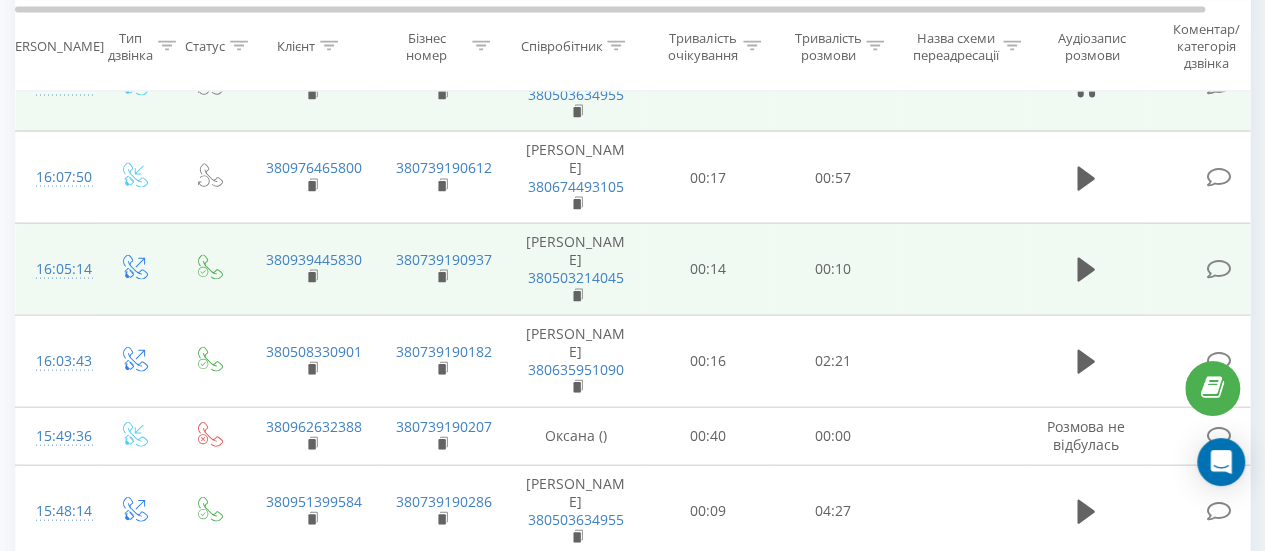 scroll, scrollTop: 2095, scrollLeft: 0, axis: vertical 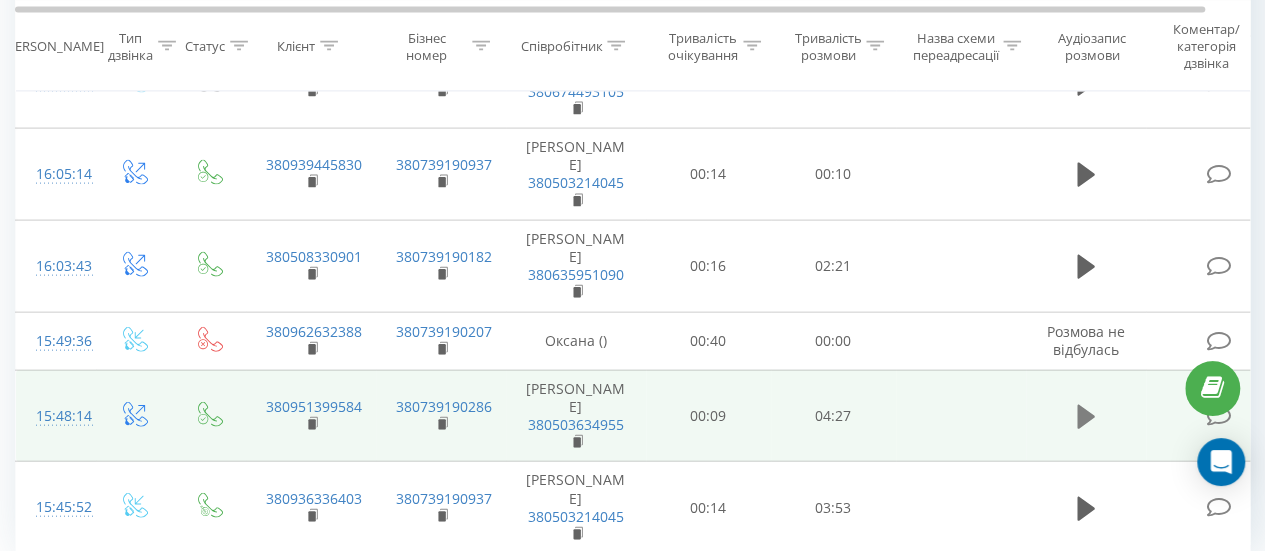 click 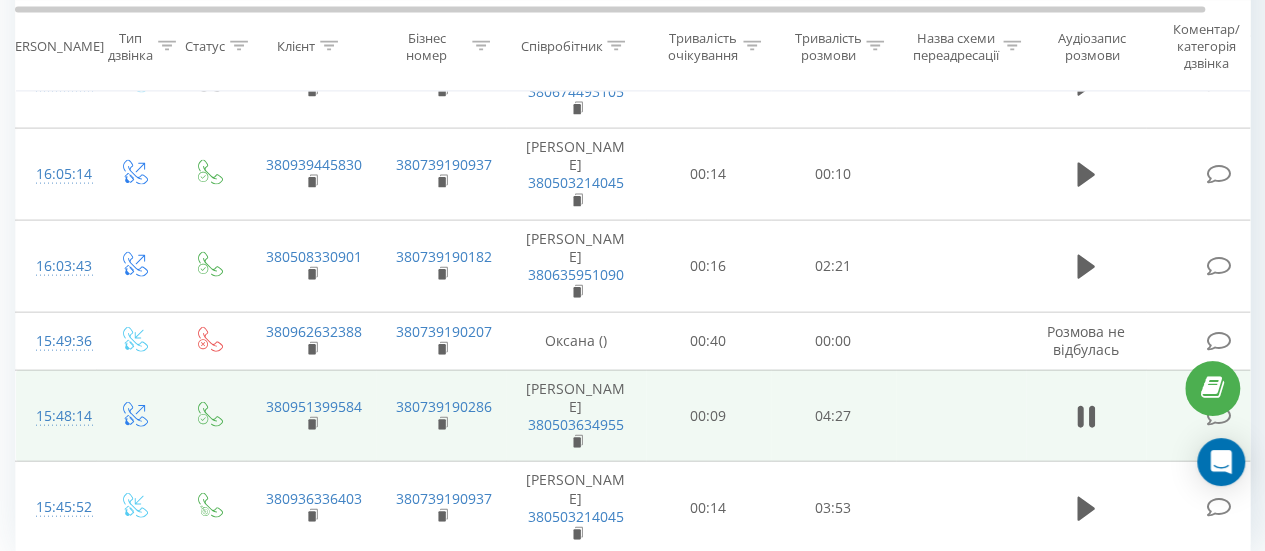 click at bounding box center [282, 623] 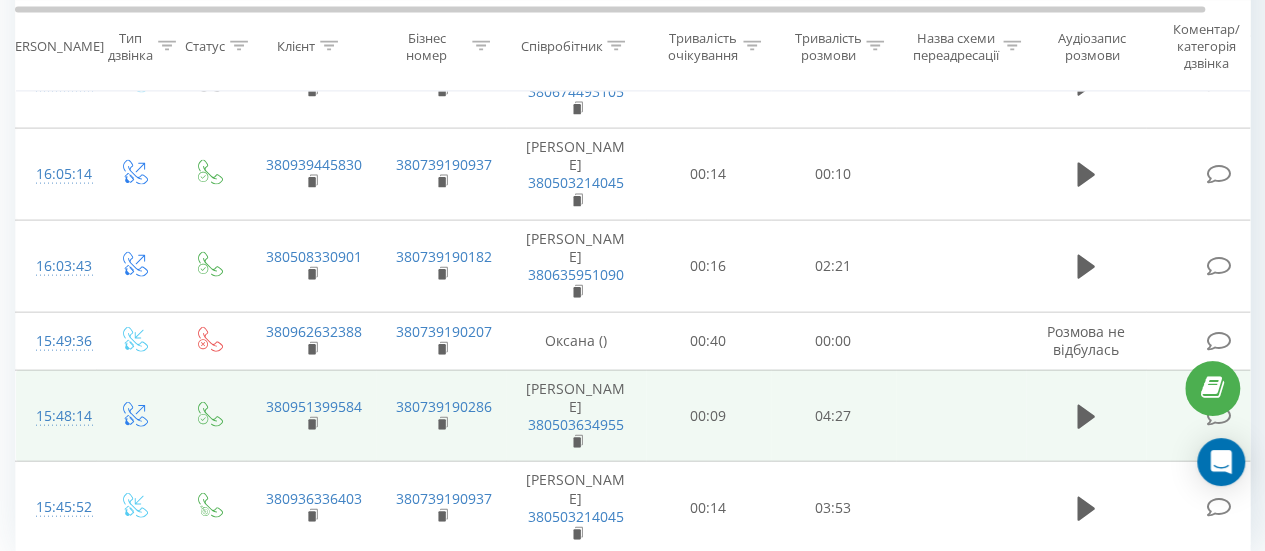 click on "2" at bounding box center [953, 676] 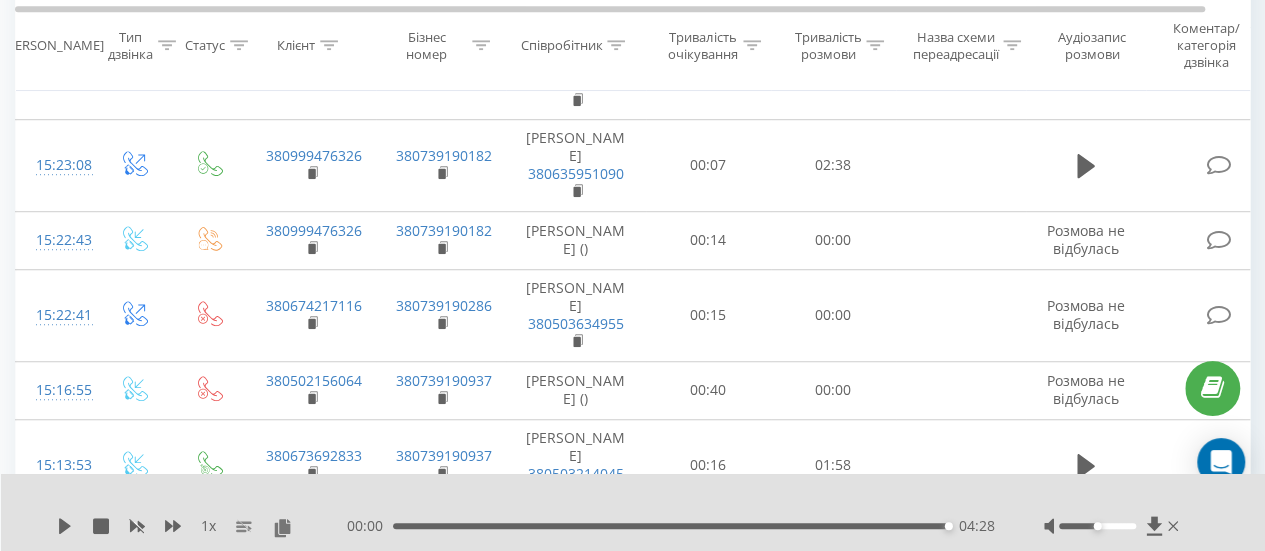 scroll, scrollTop: 132, scrollLeft: 0, axis: vertical 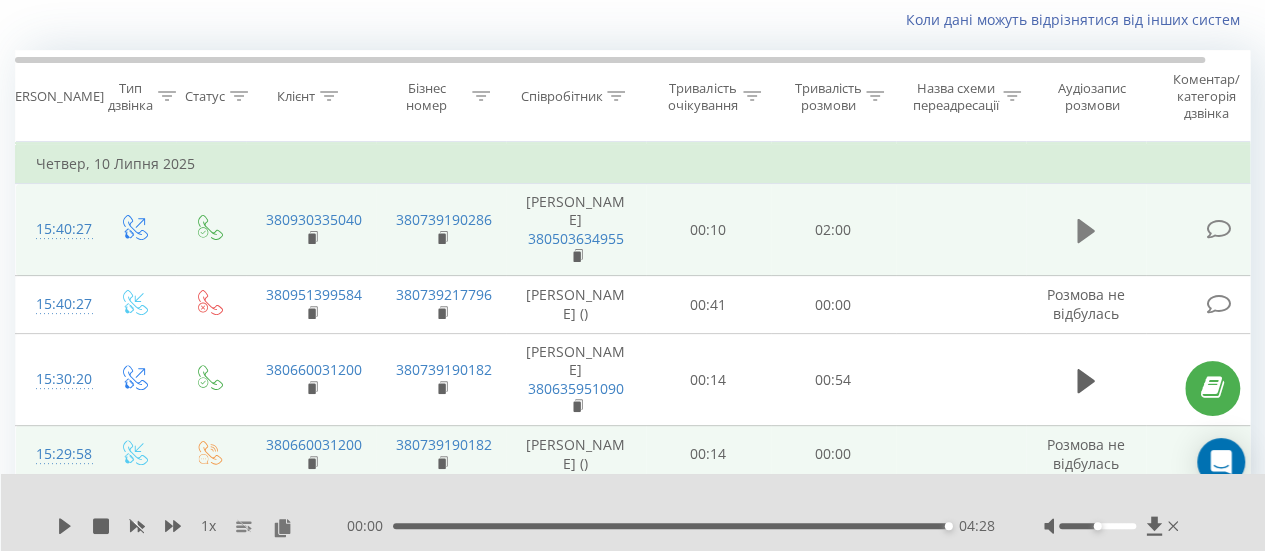 click 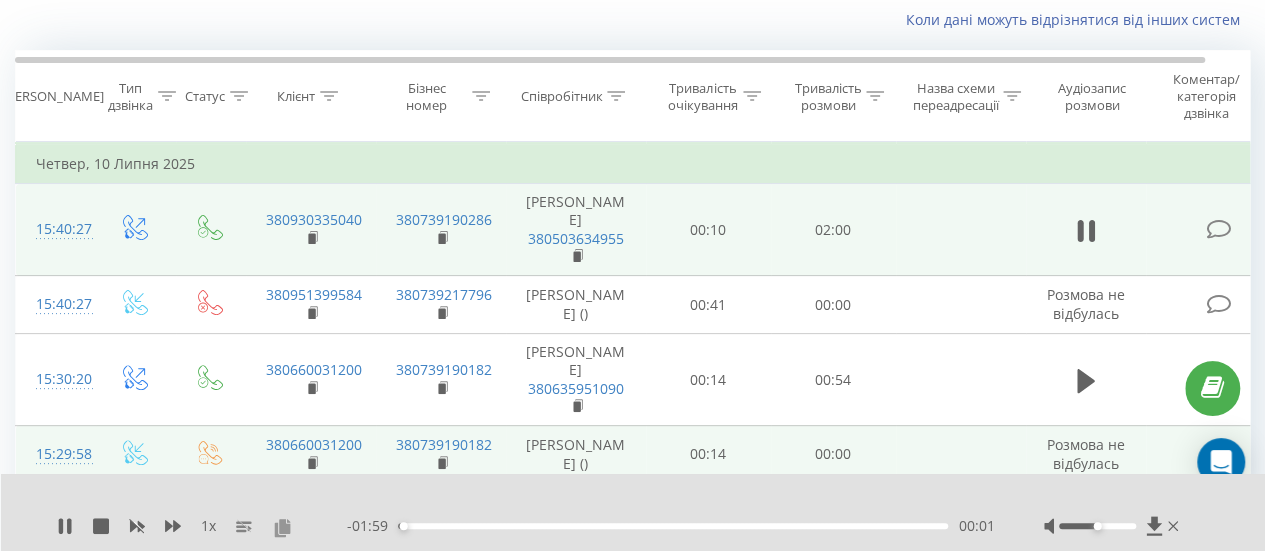 click at bounding box center [282, 527] 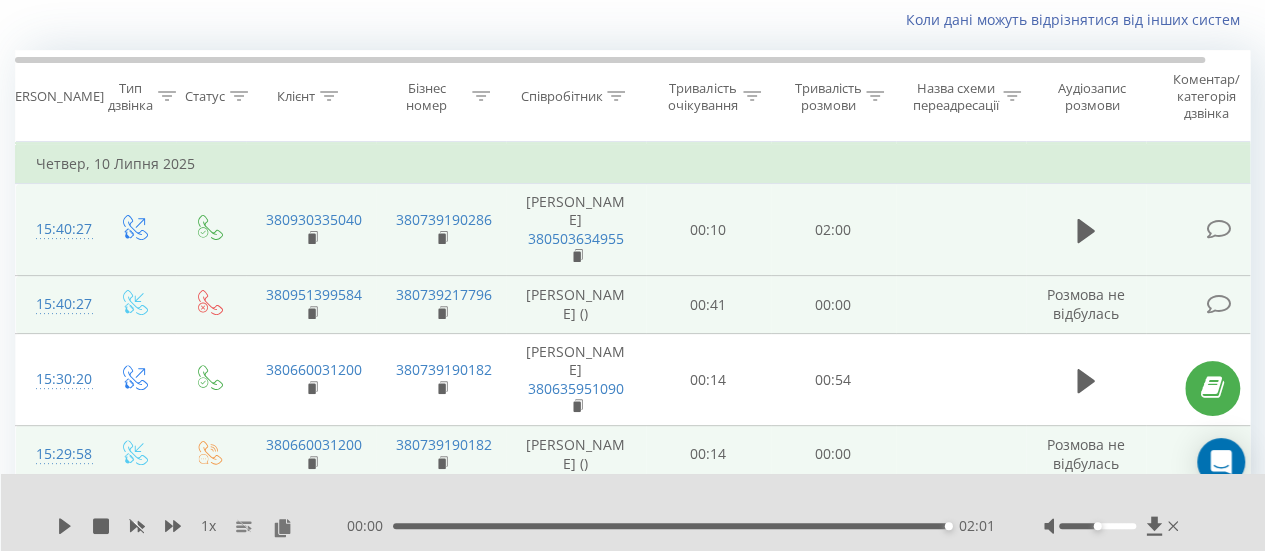 scroll, scrollTop: 332, scrollLeft: 0, axis: vertical 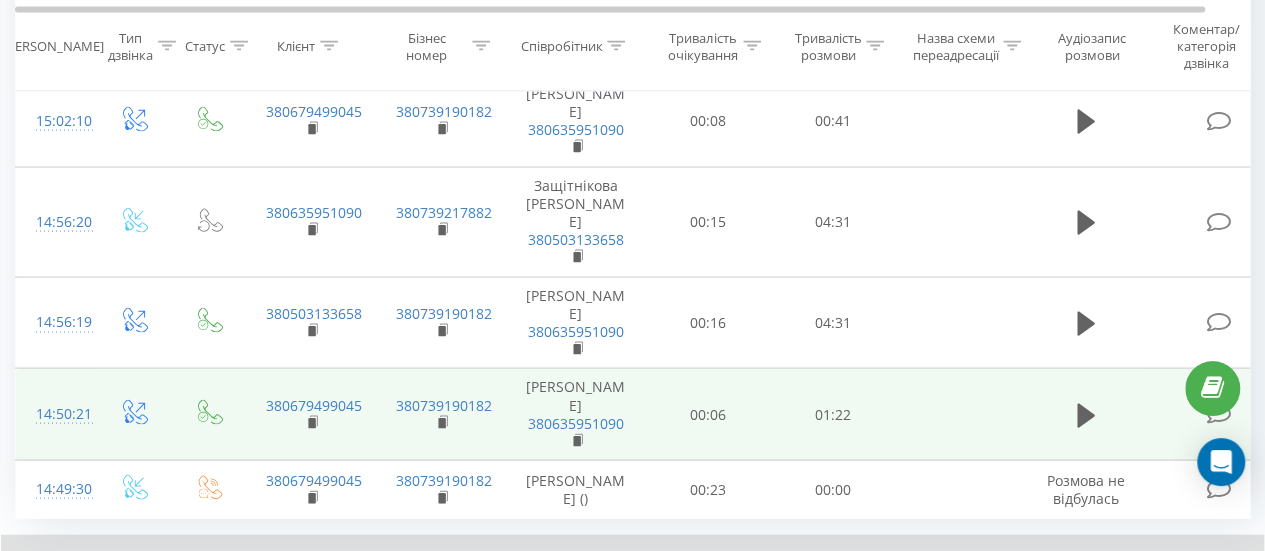 click on "3" at bounding box center [983, 640] 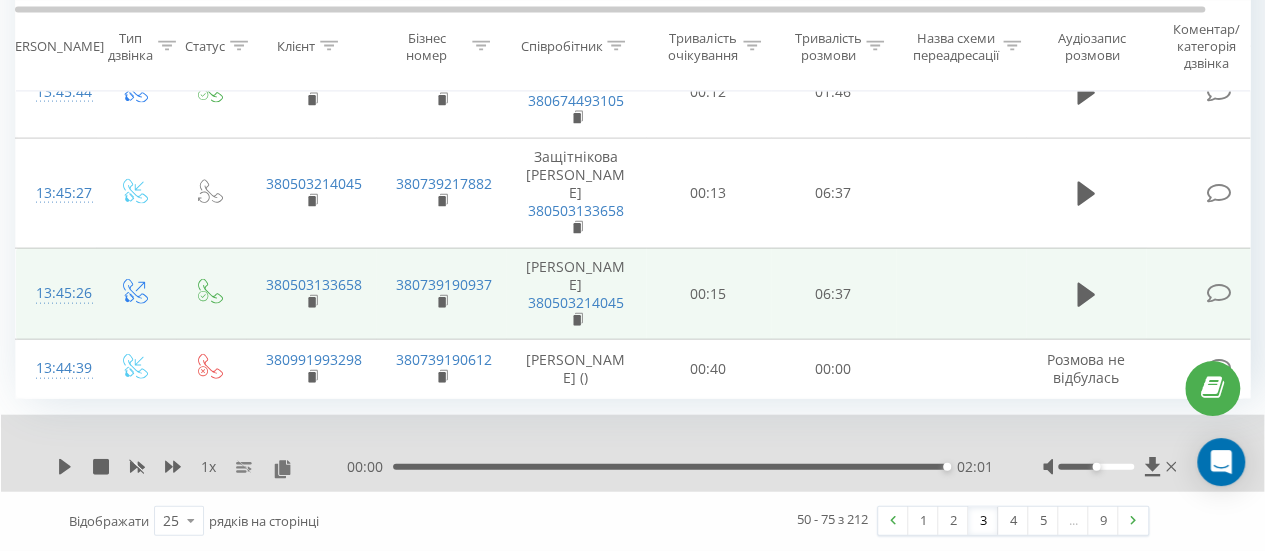 scroll, scrollTop: 2137, scrollLeft: 0, axis: vertical 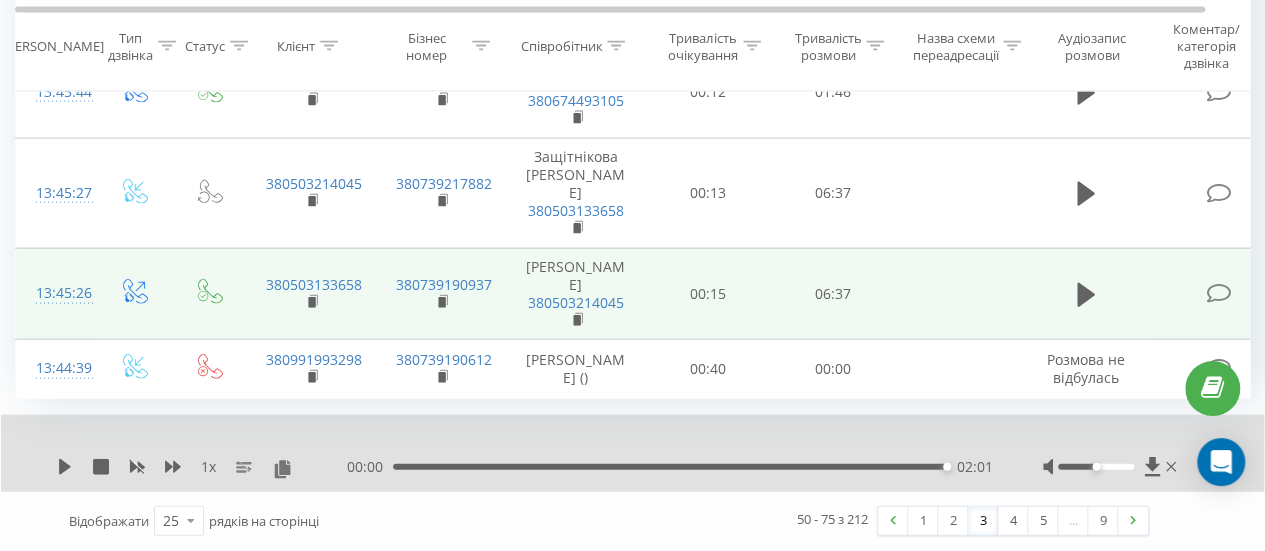 click on "4" at bounding box center (1013, 521) 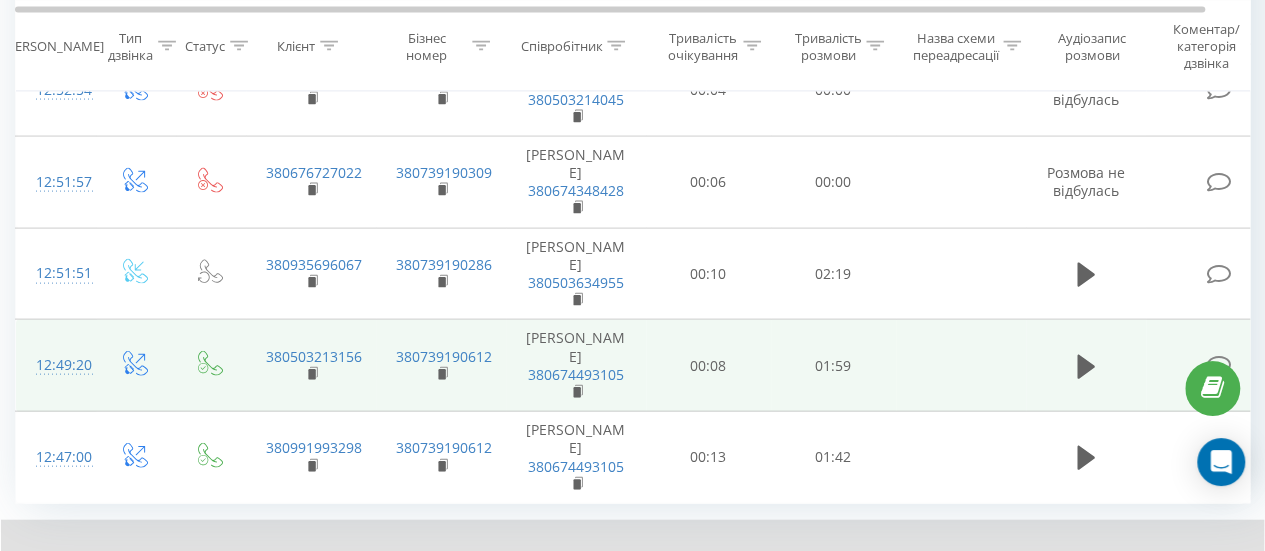 scroll, scrollTop: 2116, scrollLeft: 0, axis: vertical 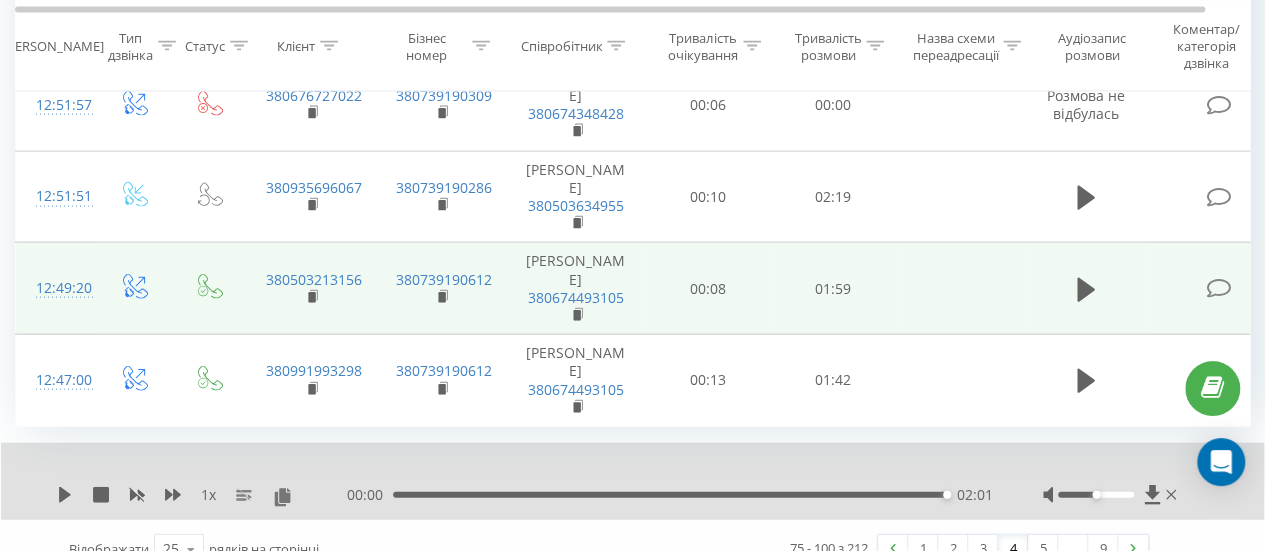 click on "5" at bounding box center [1043, 549] 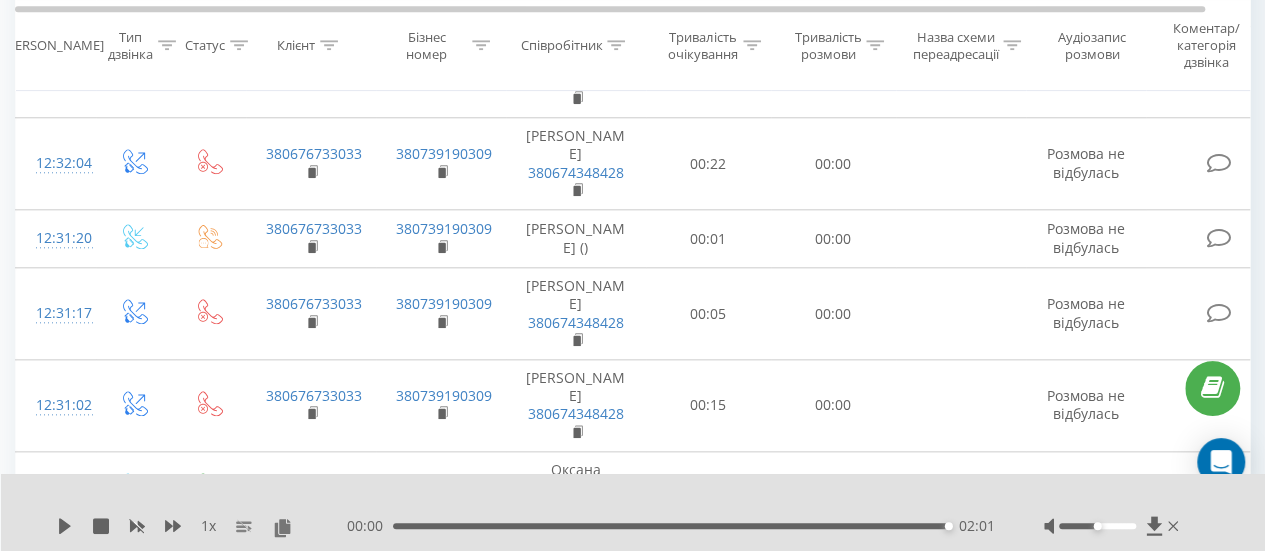 scroll, scrollTop: 1232, scrollLeft: 0, axis: vertical 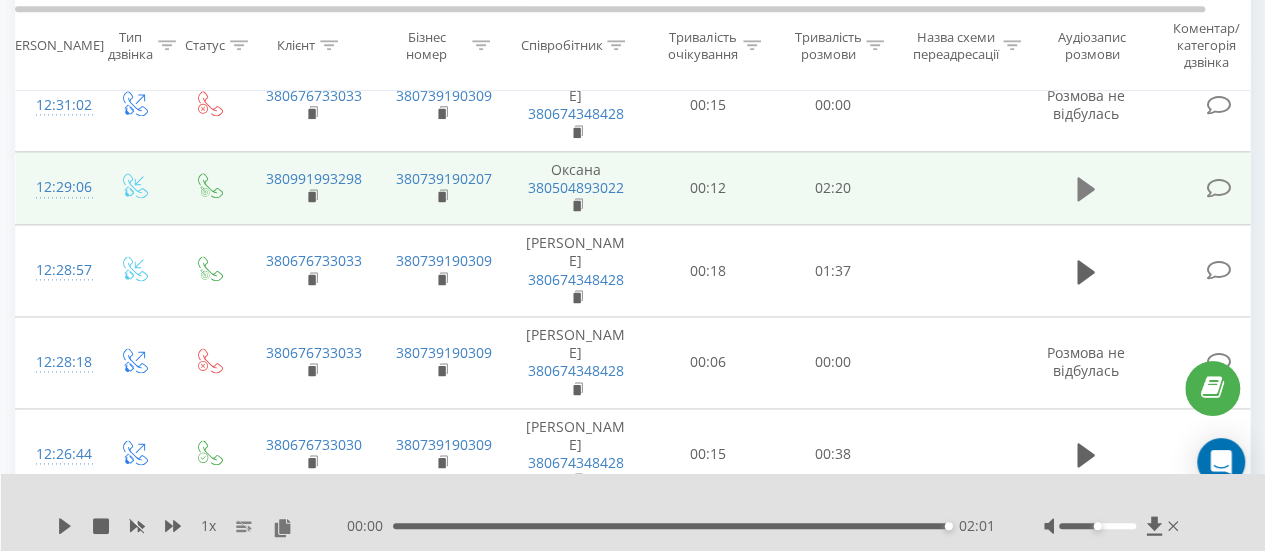 click 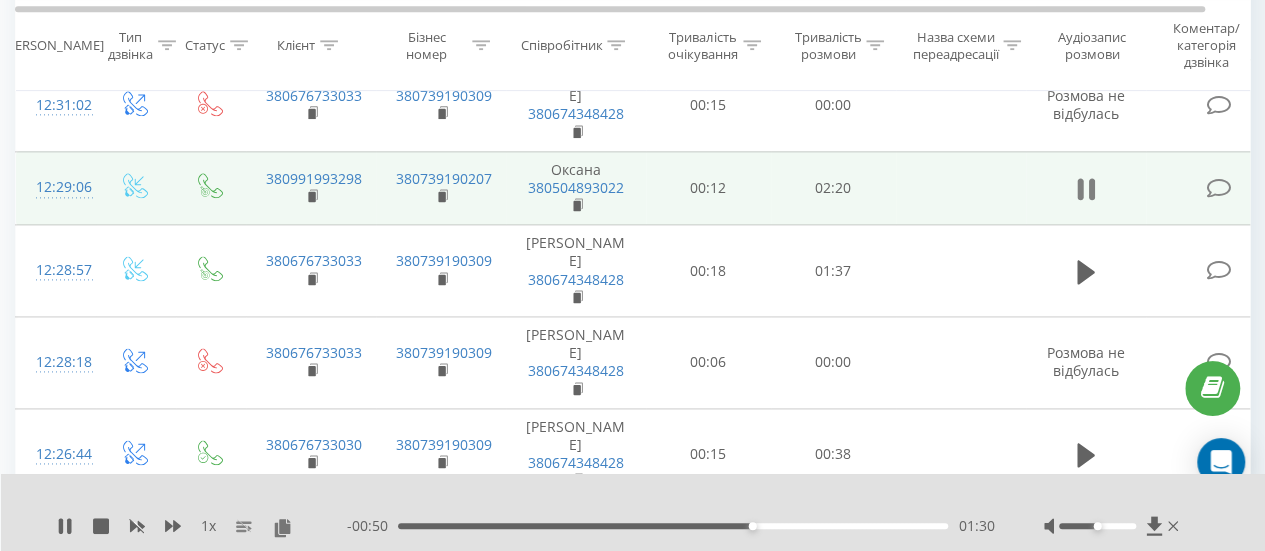 click 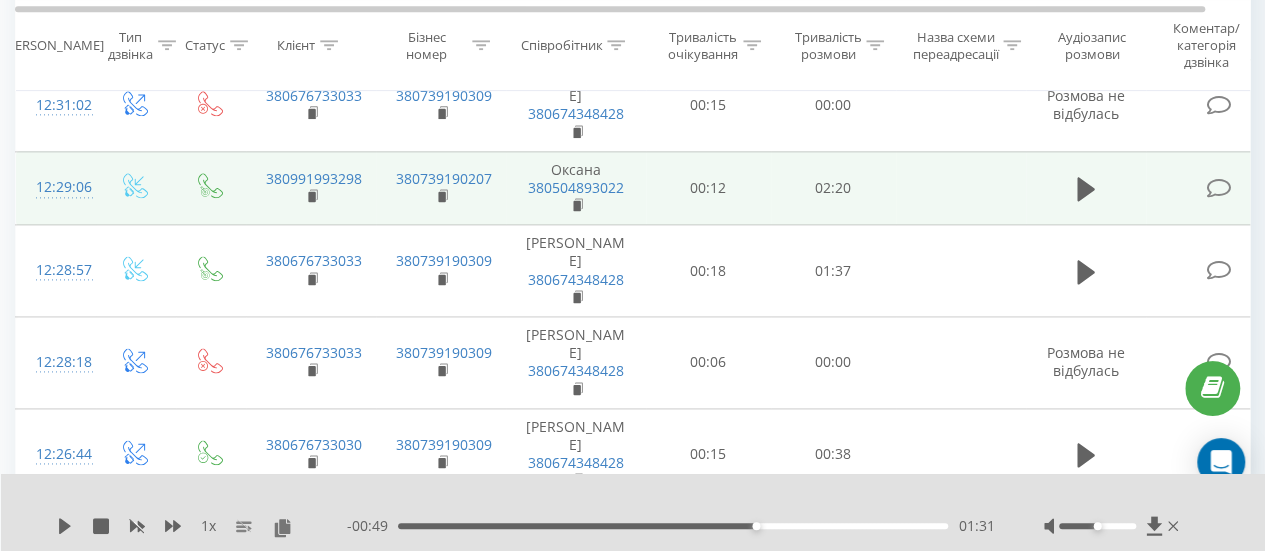 click on "1 x  - 00:49 01:31   01:31" at bounding box center (633, 512) 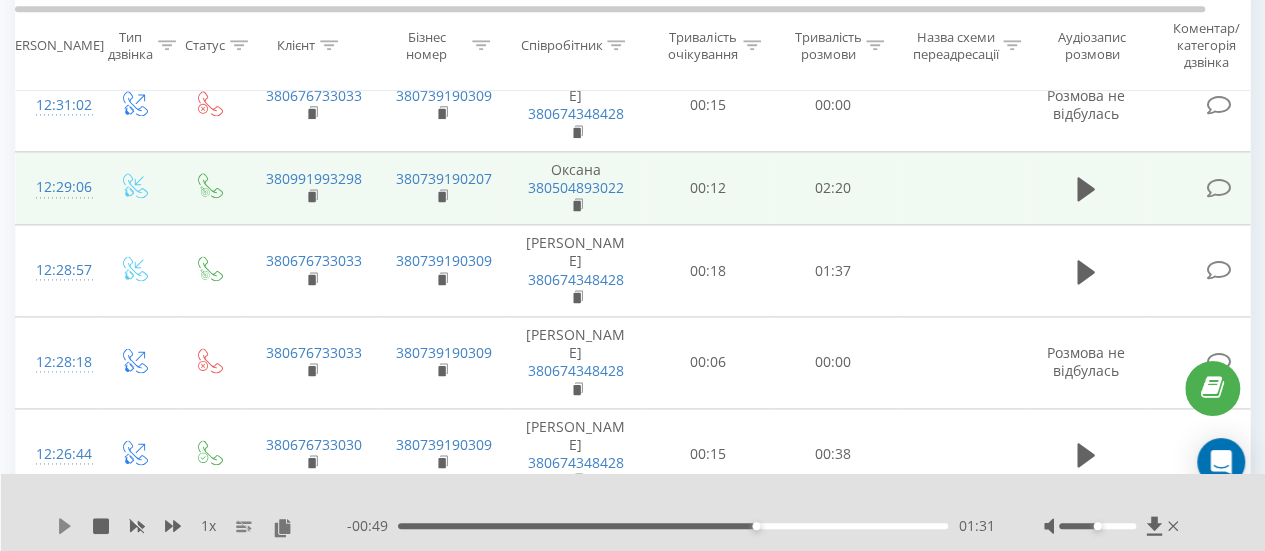 click 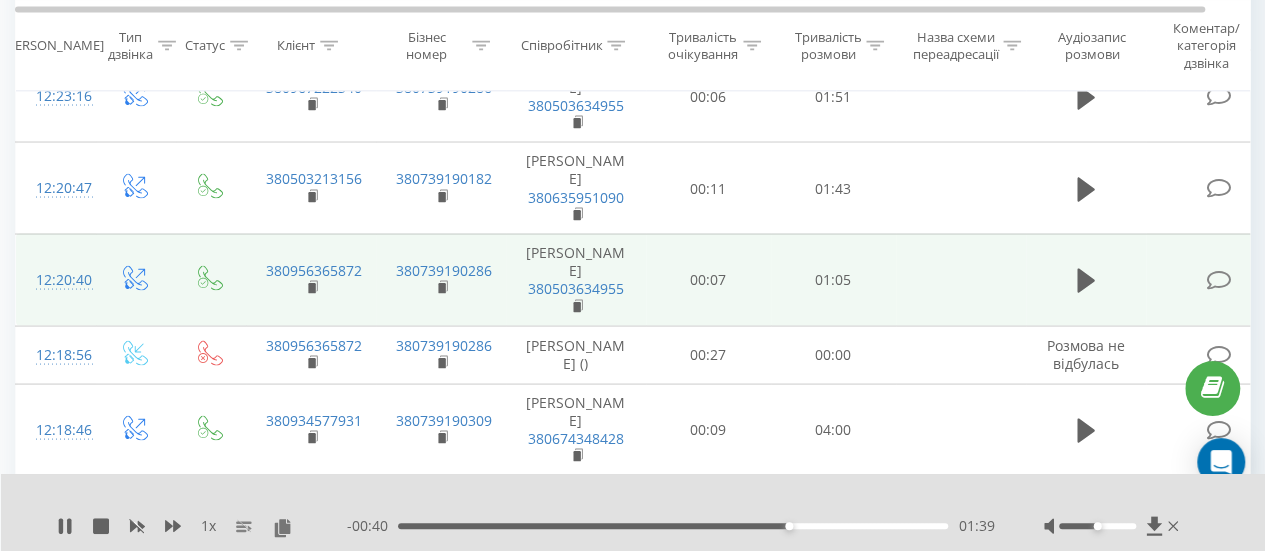 scroll, scrollTop: 2094, scrollLeft: 0, axis: vertical 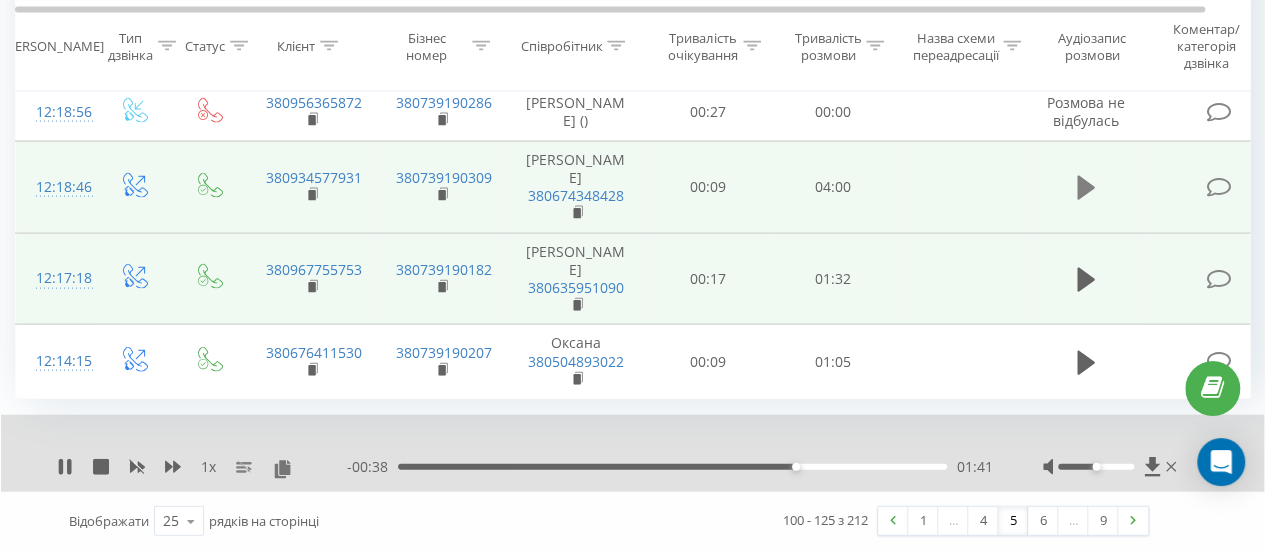 click 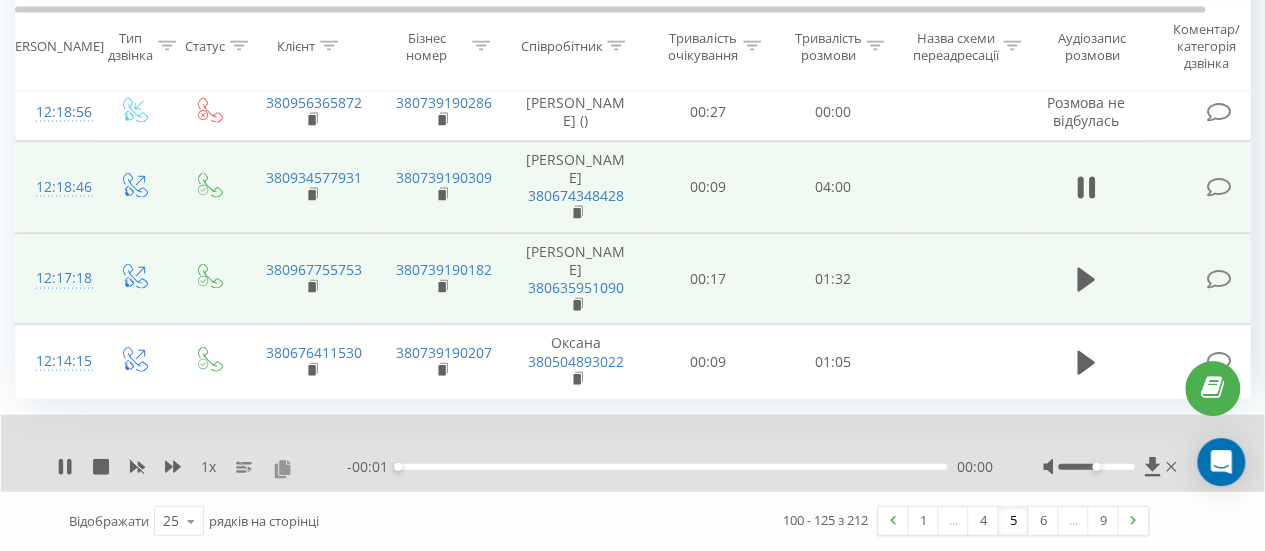 click at bounding box center (282, 468) 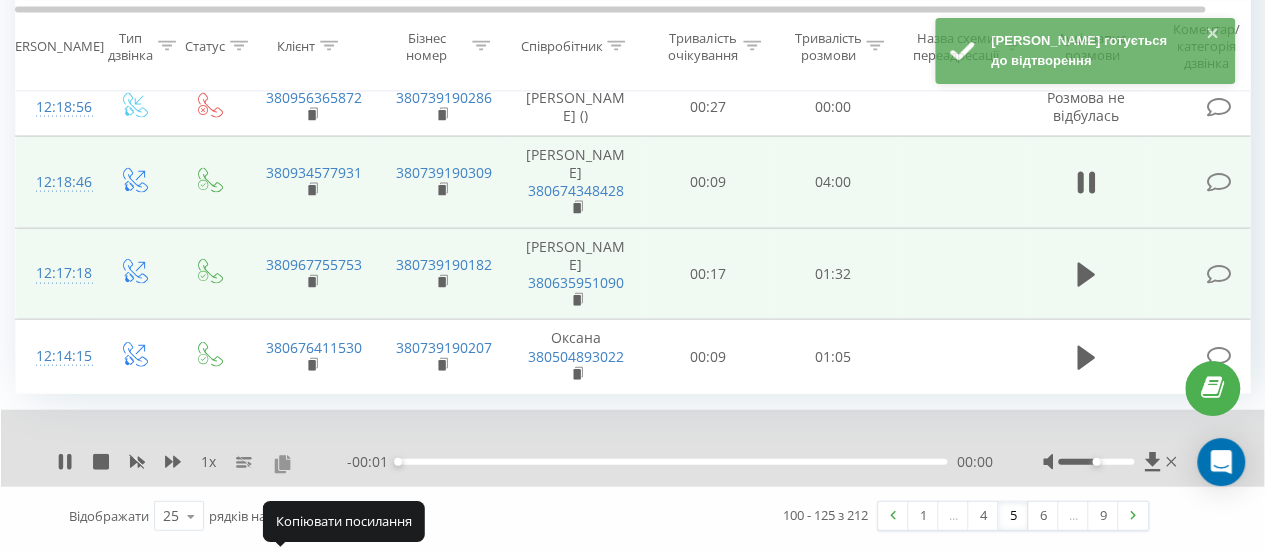 click at bounding box center (282, 463) 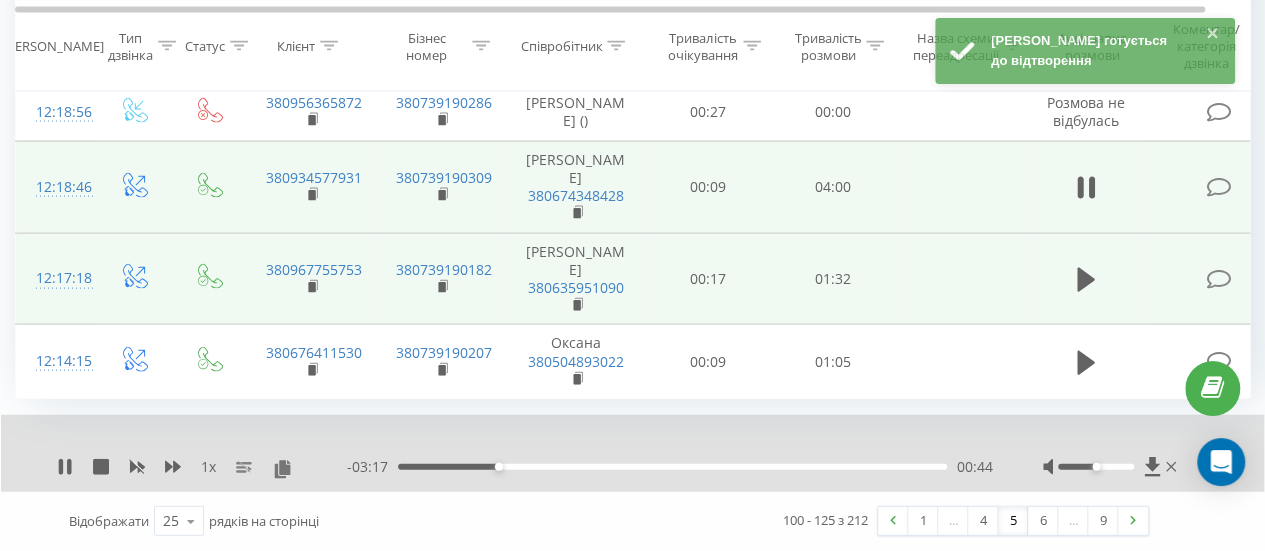 click at bounding box center [1086, 187] 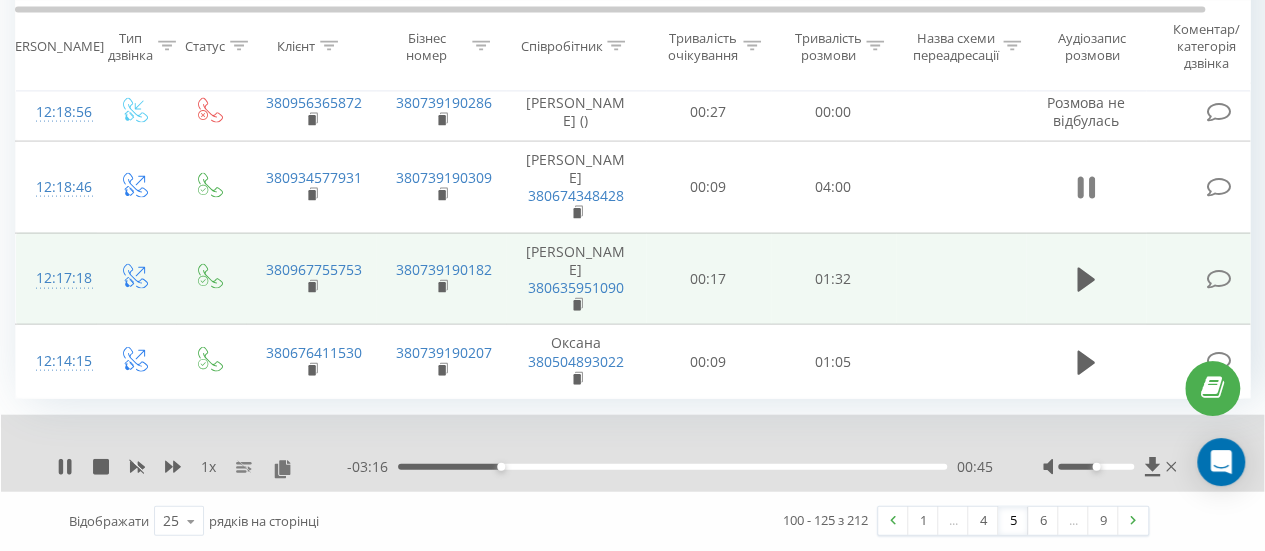 click 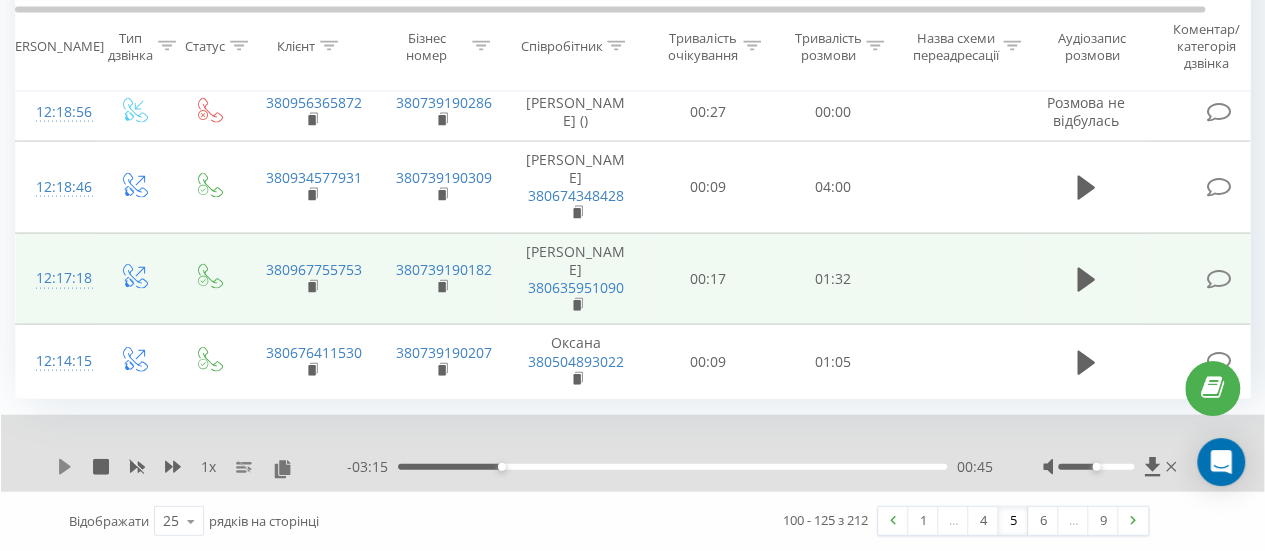 drag, startPoint x: 65, startPoint y: 537, endPoint x: 58, endPoint y: 545, distance: 10.630146 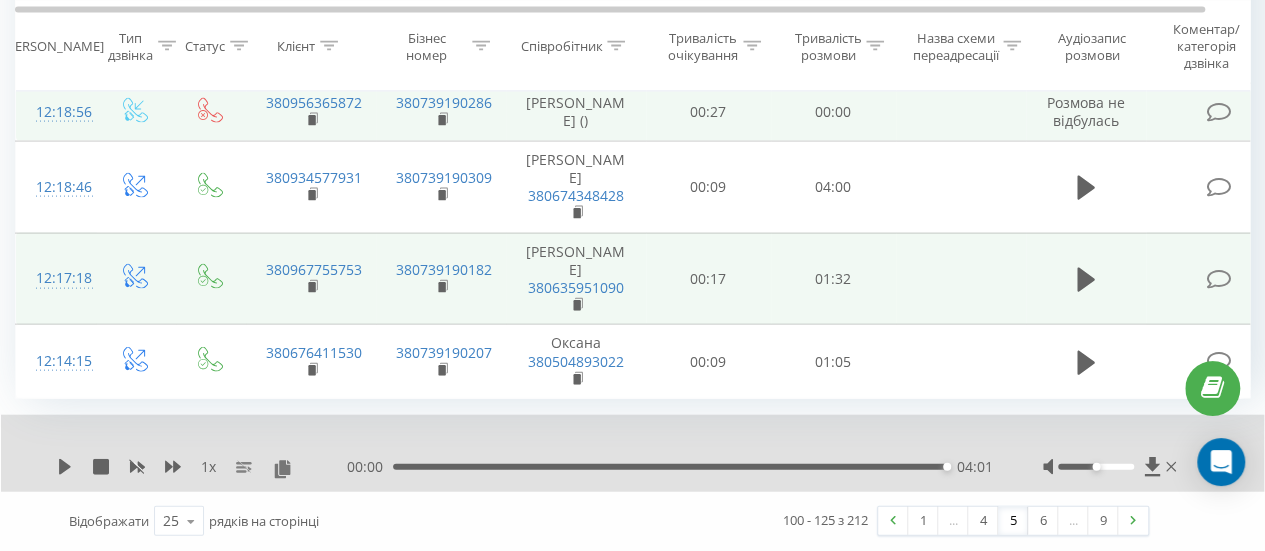 scroll, scrollTop: 2170, scrollLeft: 0, axis: vertical 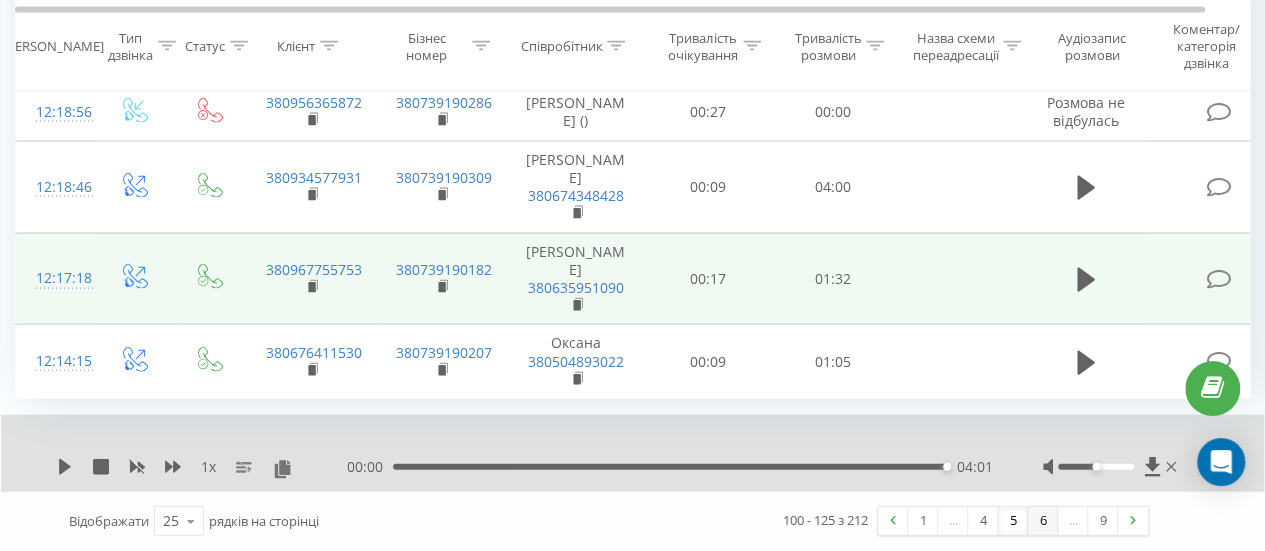click on "6" at bounding box center [1043, 521] 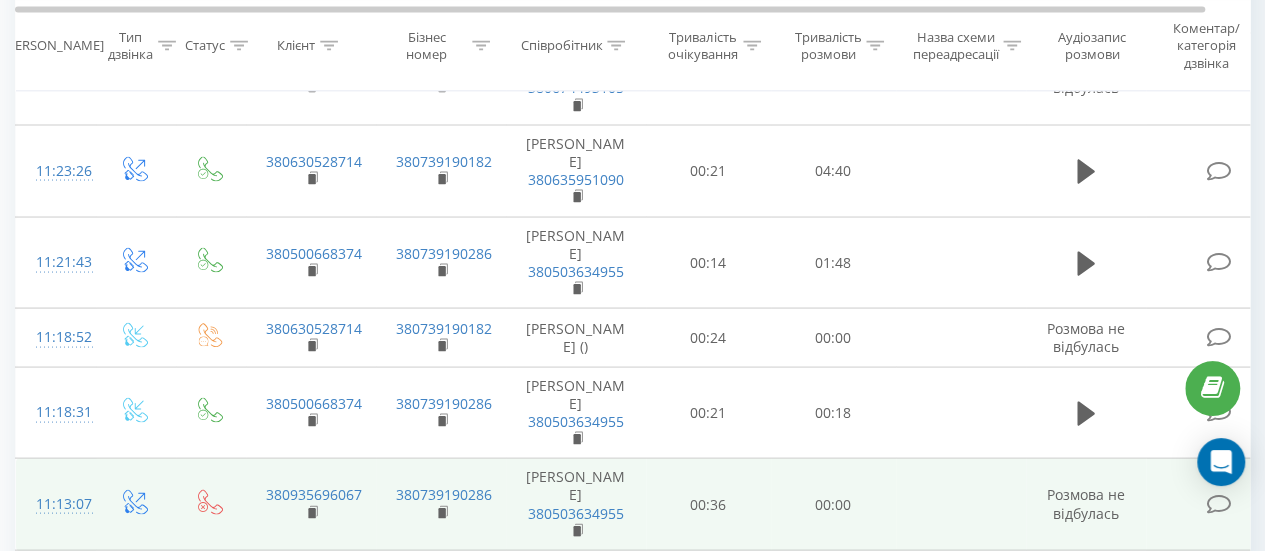 scroll, scrollTop: 1852, scrollLeft: 0, axis: vertical 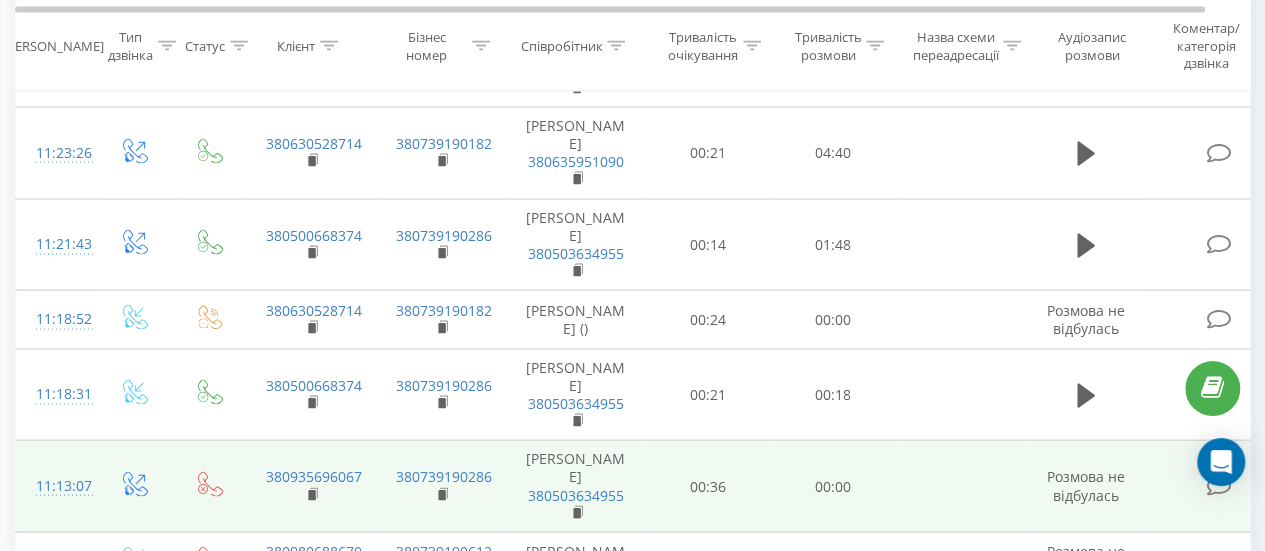 click on "7" at bounding box center [1043, 712] 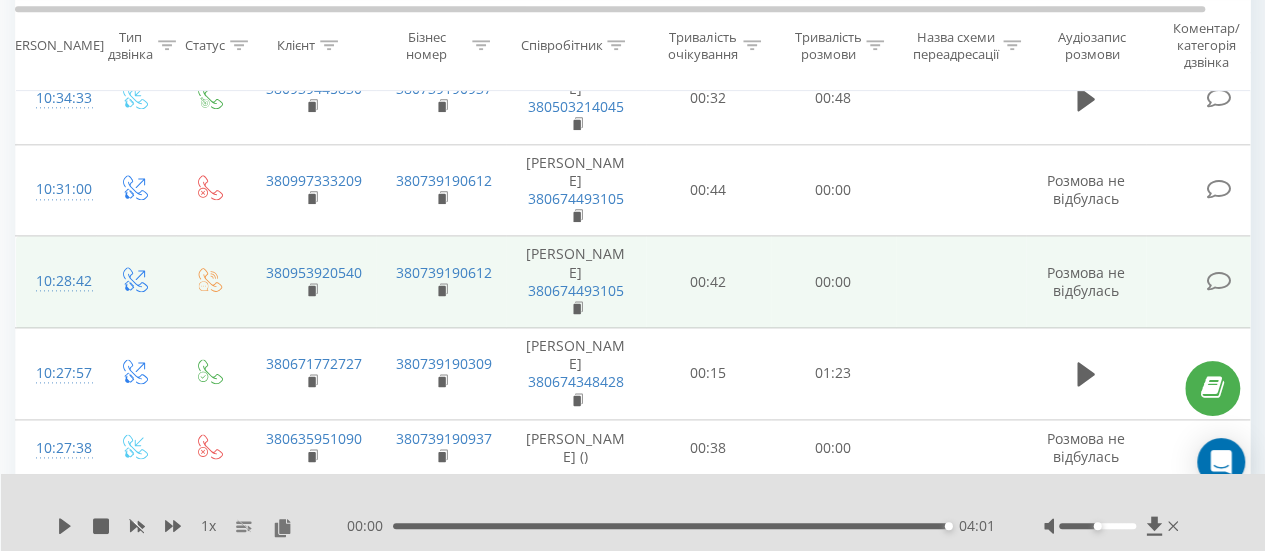 scroll, scrollTop: 1332, scrollLeft: 0, axis: vertical 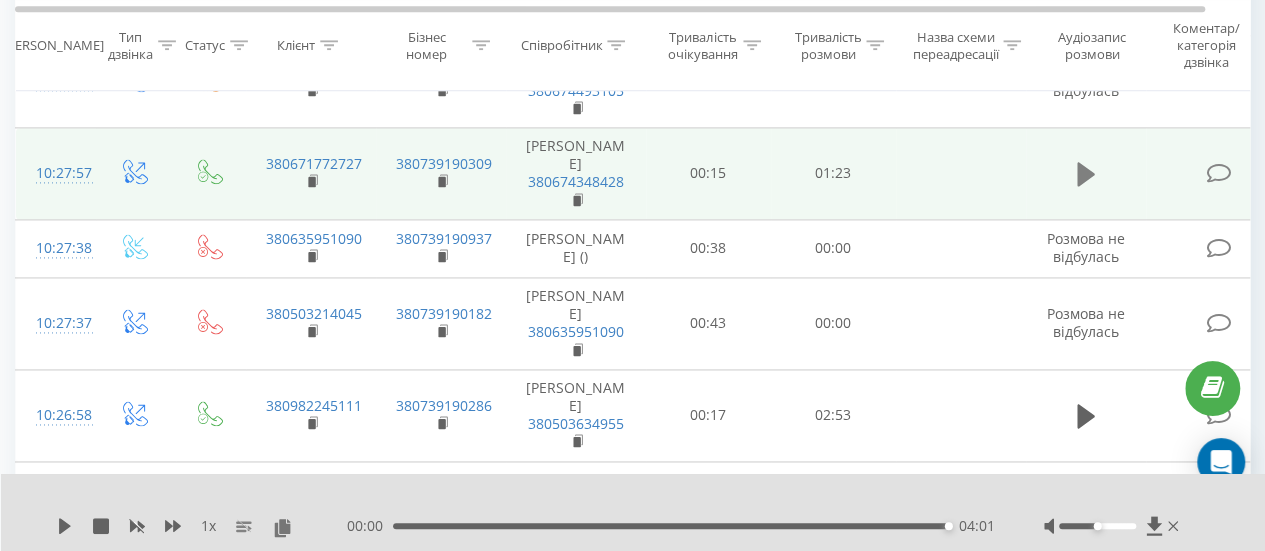 click 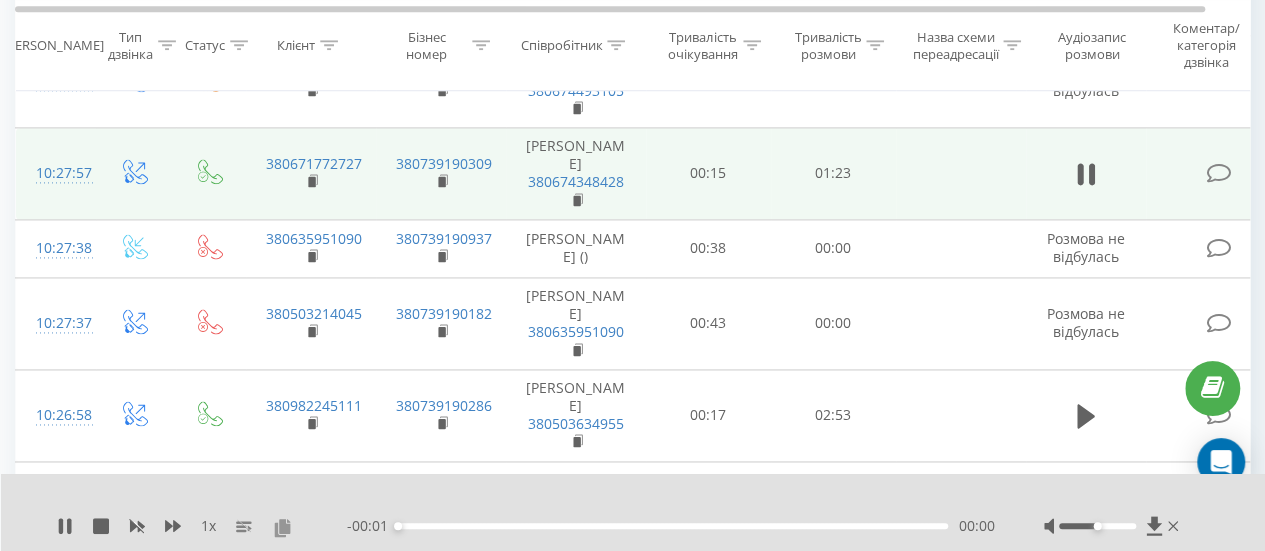 click at bounding box center [282, 527] 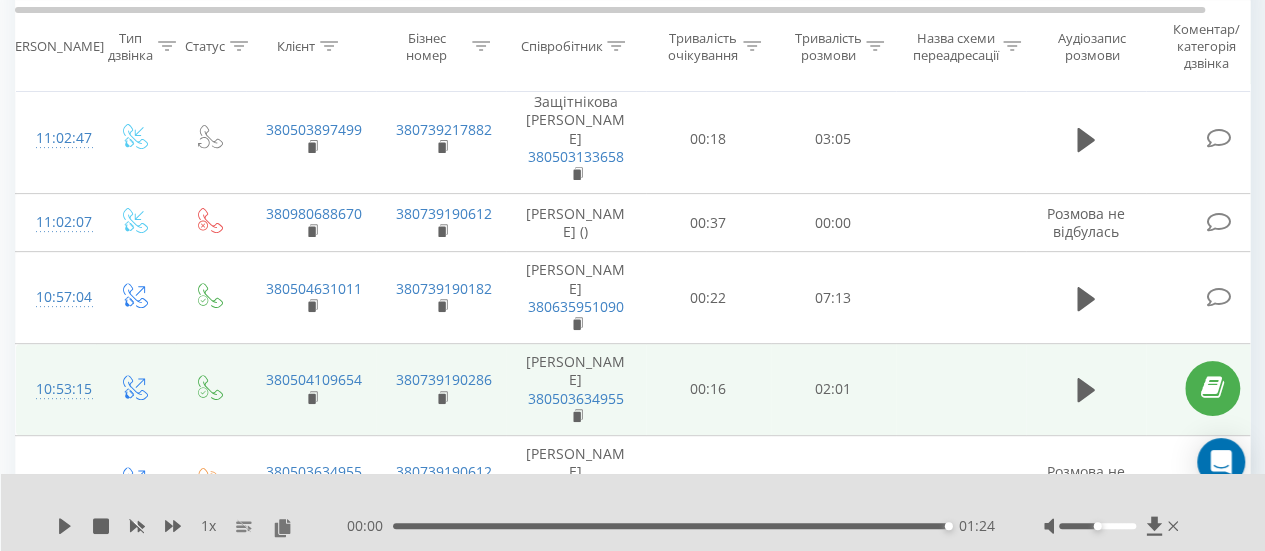 scroll, scrollTop: 0, scrollLeft: 0, axis: both 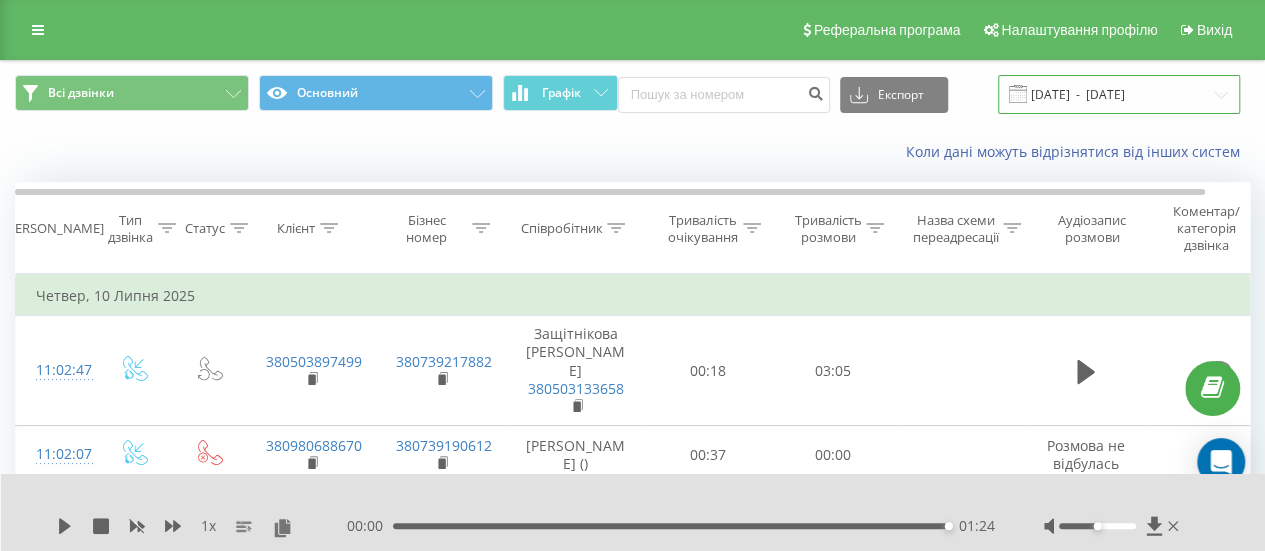 click on "[DATE]  -  [DATE]" at bounding box center [1119, 94] 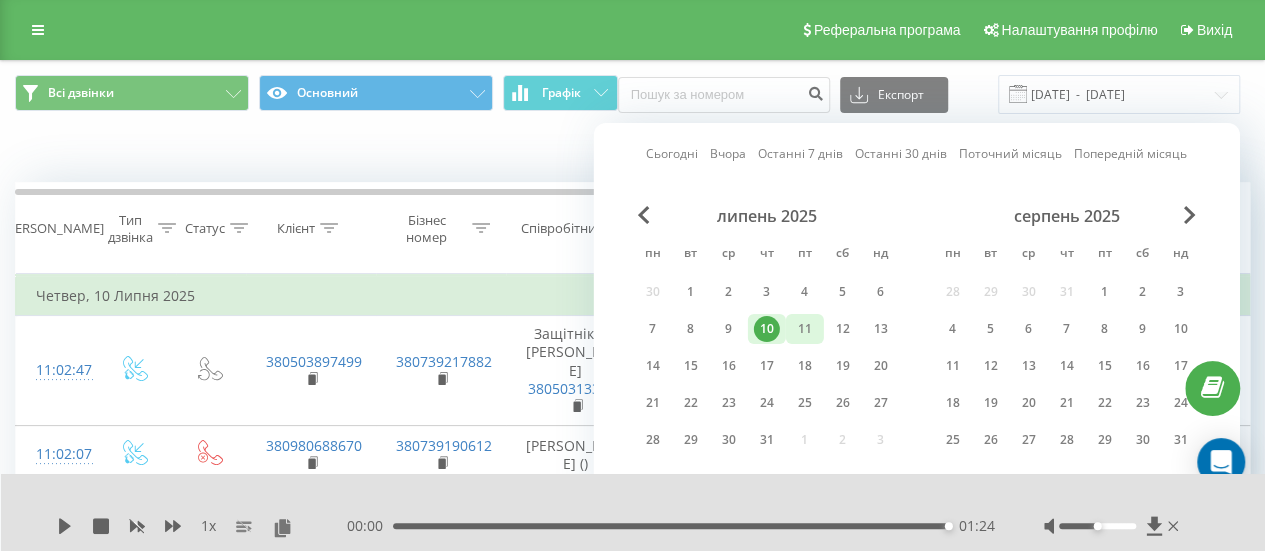 click on "11" at bounding box center [805, 329] 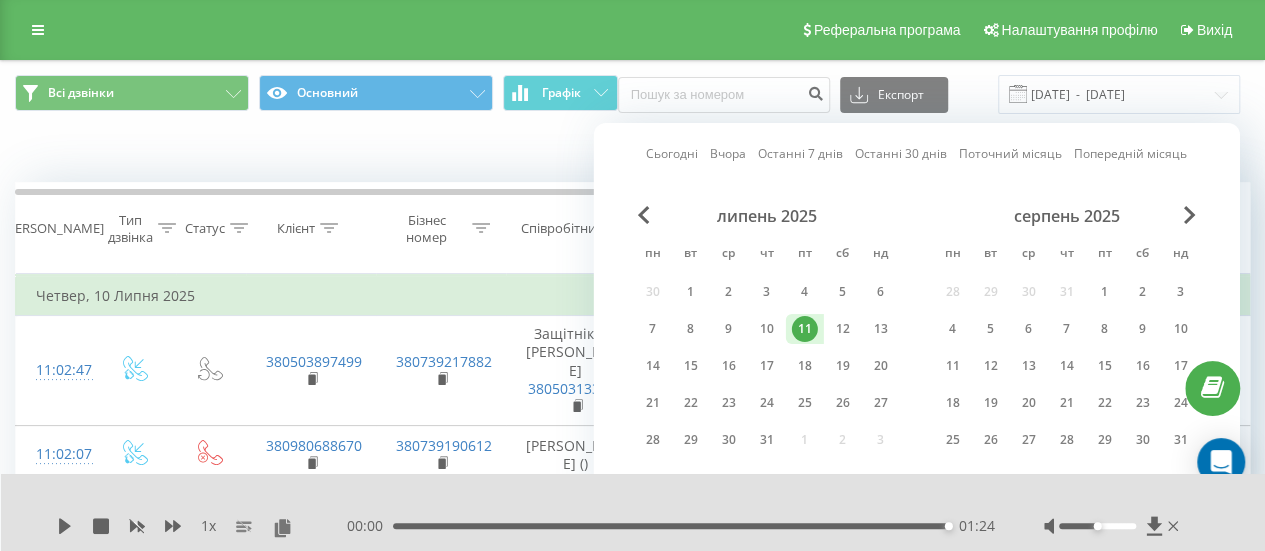click on "11" at bounding box center (805, 329) 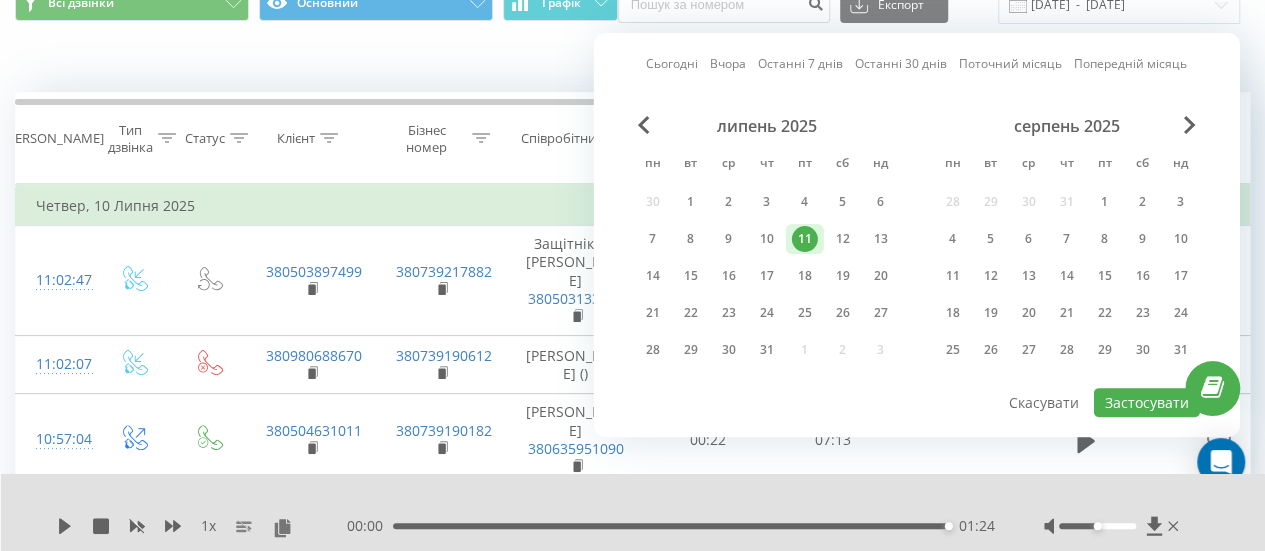 scroll, scrollTop: 100, scrollLeft: 0, axis: vertical 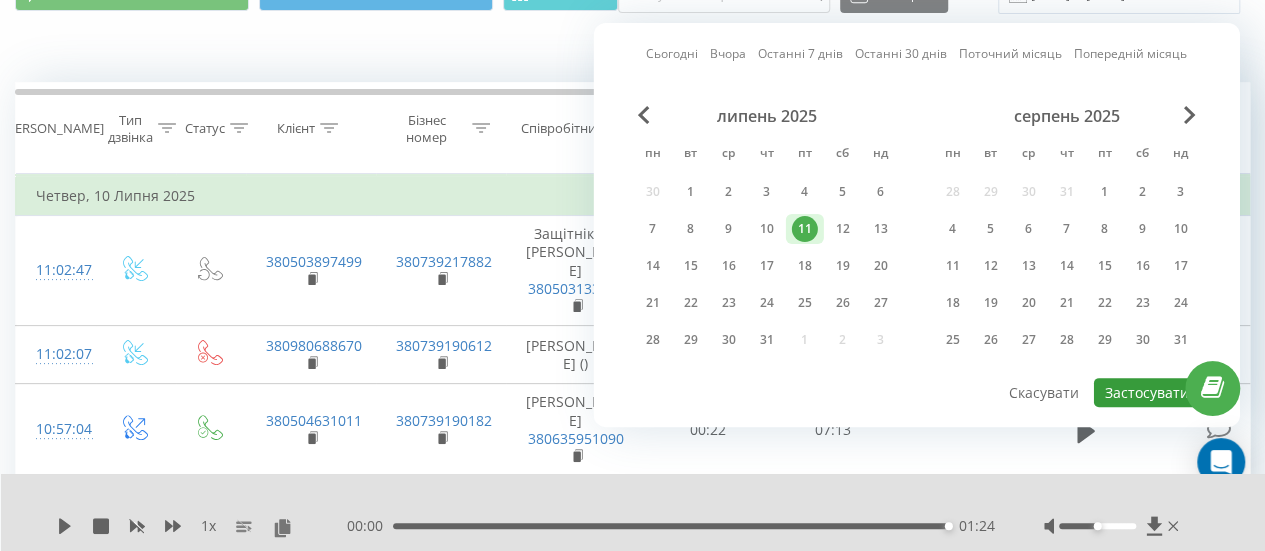 click on "Застосувати" at bounding box center (1147, 392) 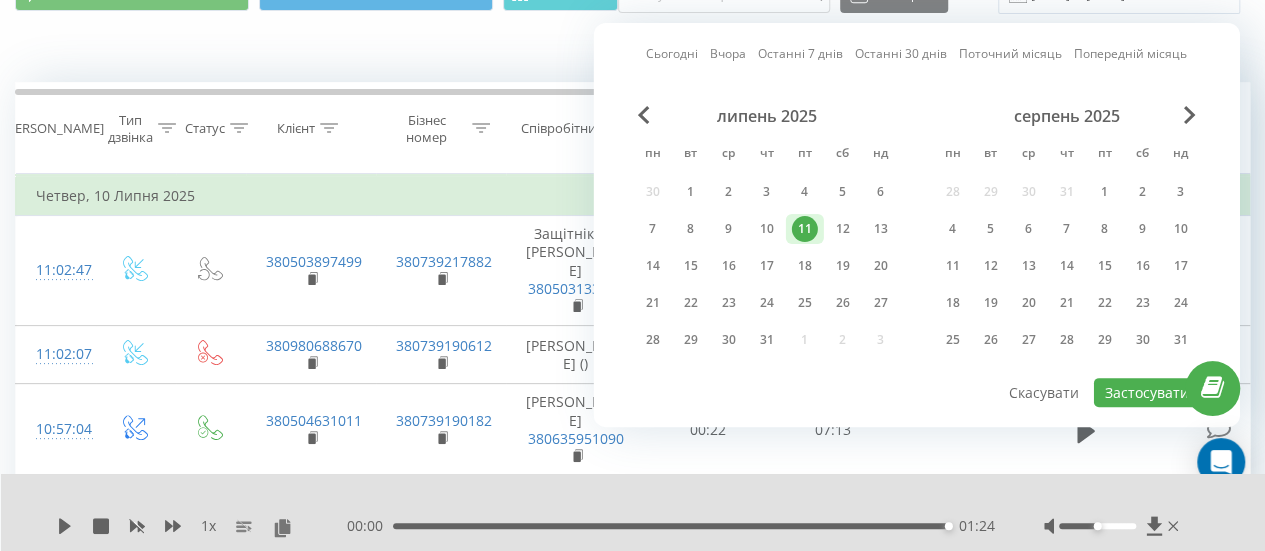 type on "[DATE]  -  [DATE]" 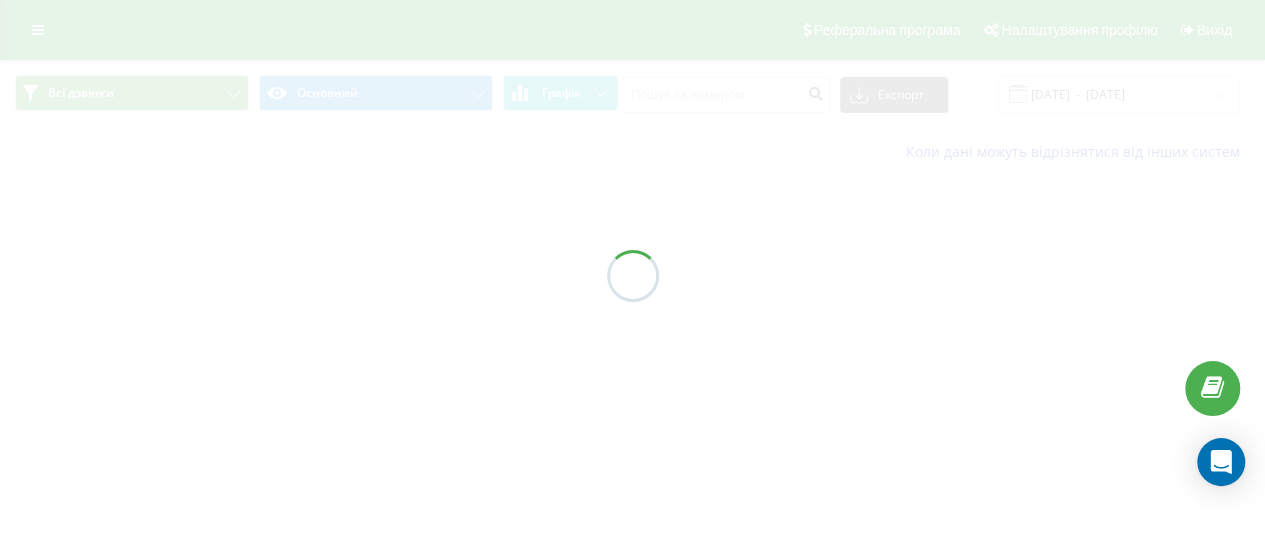 scroll, scrollTop: 0, scrollLeft: 0, axis: both 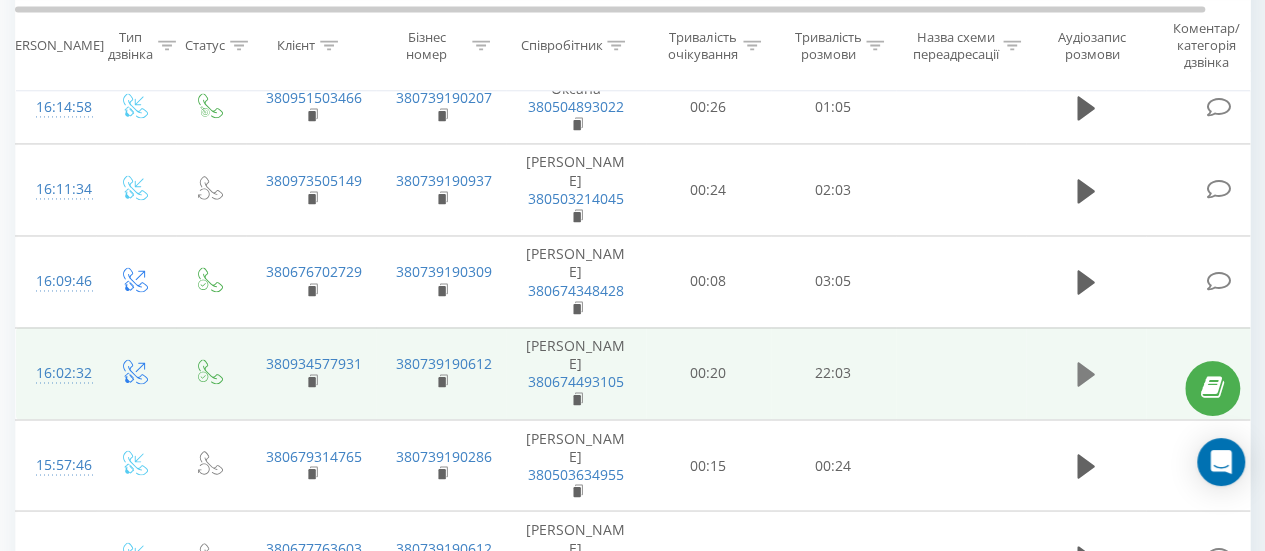 click 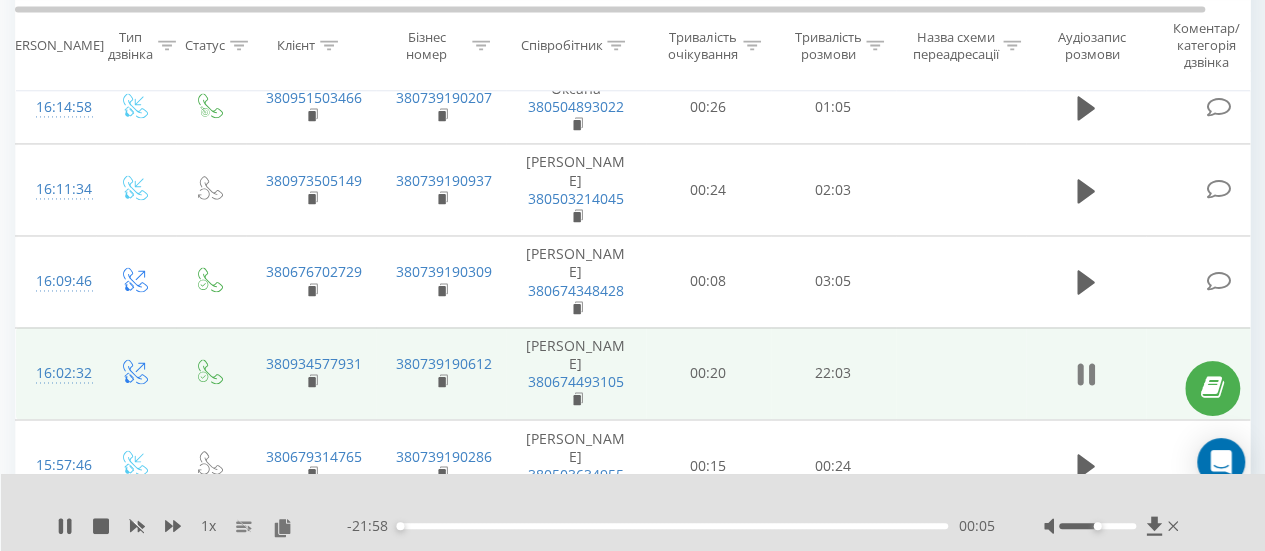 click 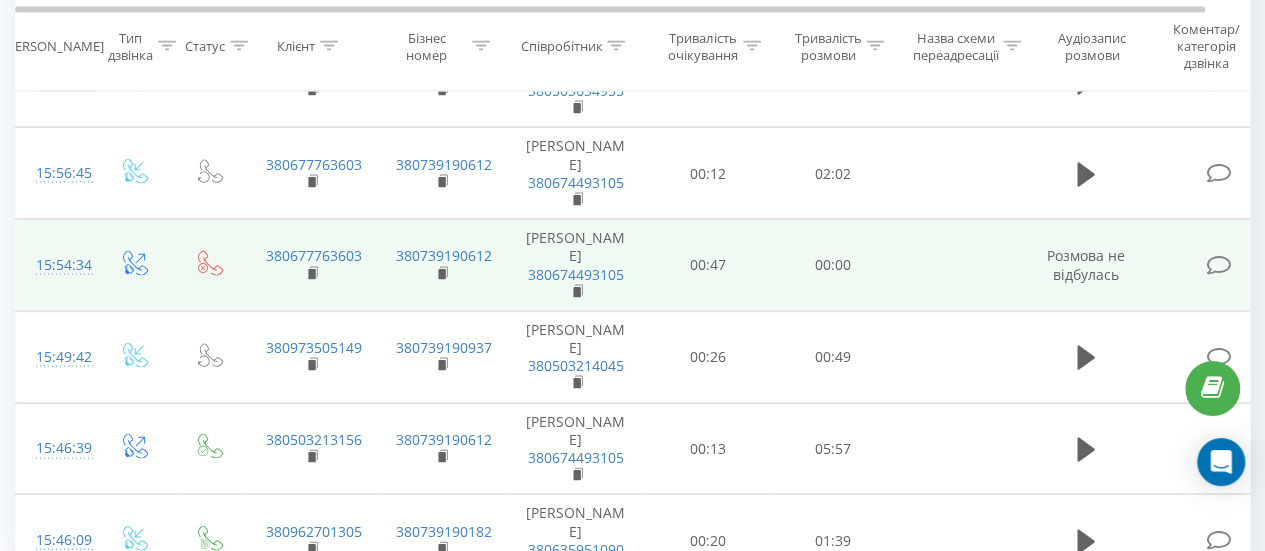 scroll, scrollTop: 1900, scrollLeft: 0, axis: vertical 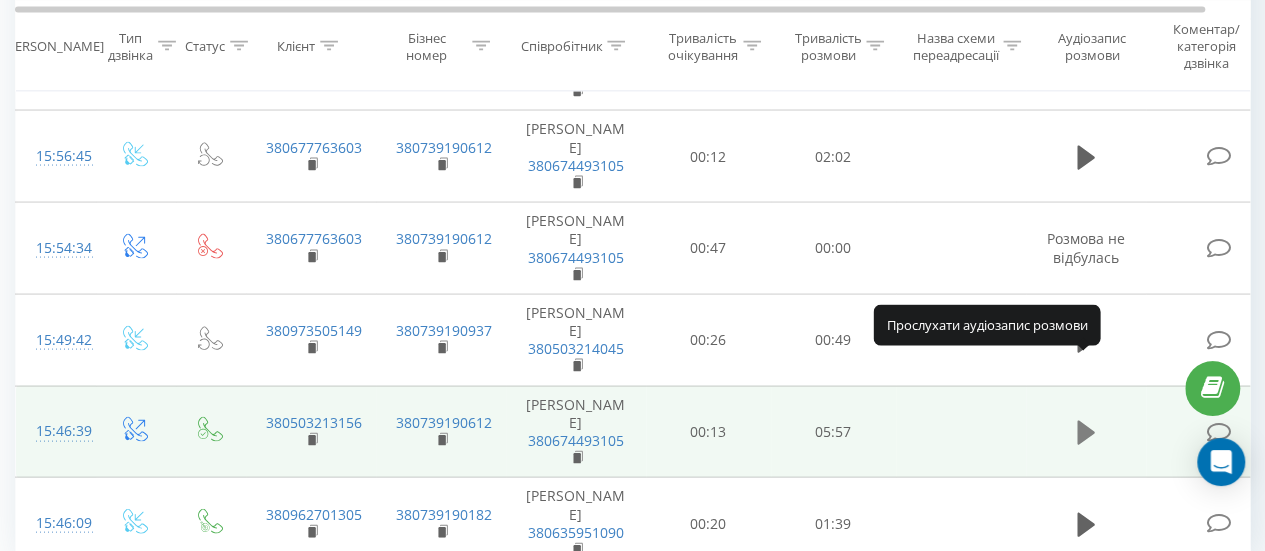 click 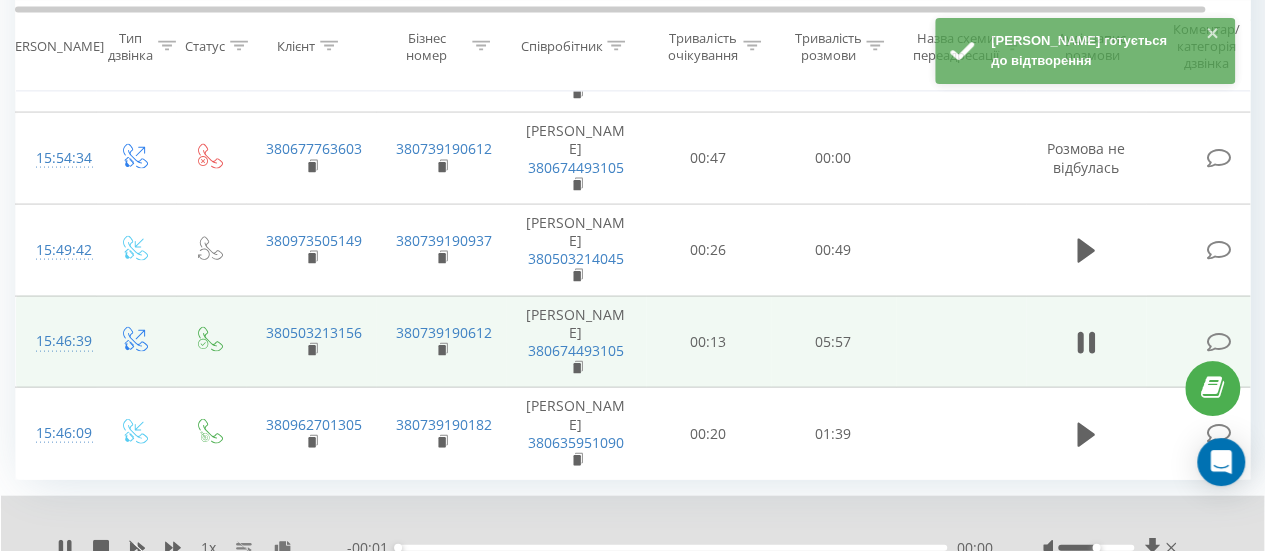 scroll, scrollTop: 2000, scrollLeft: 0, axis: vertical 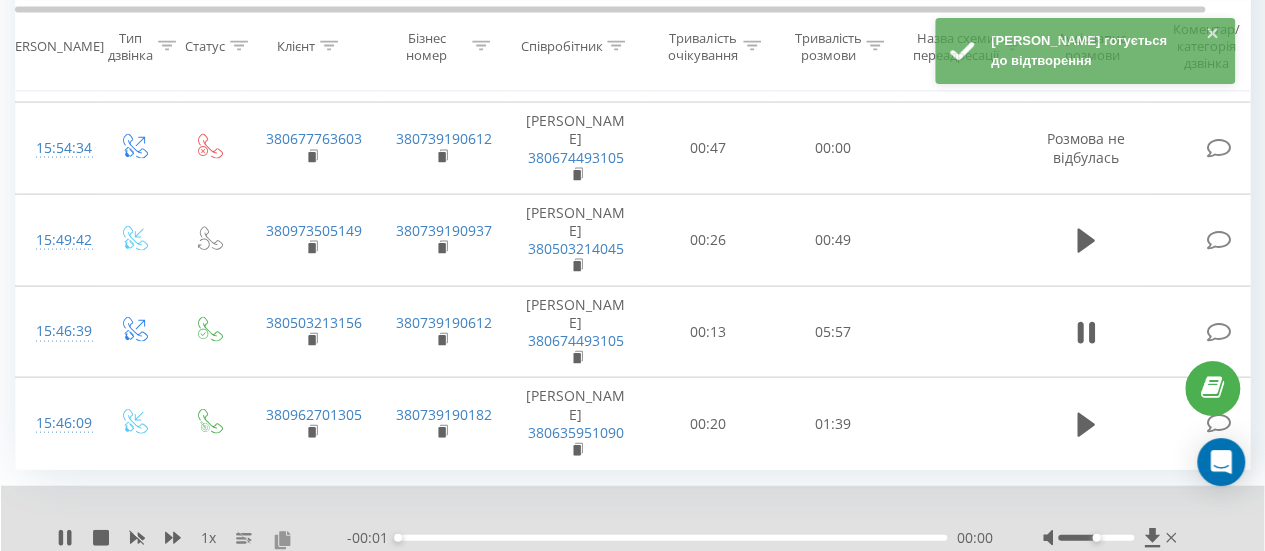 click at bounding box center (282, 539) 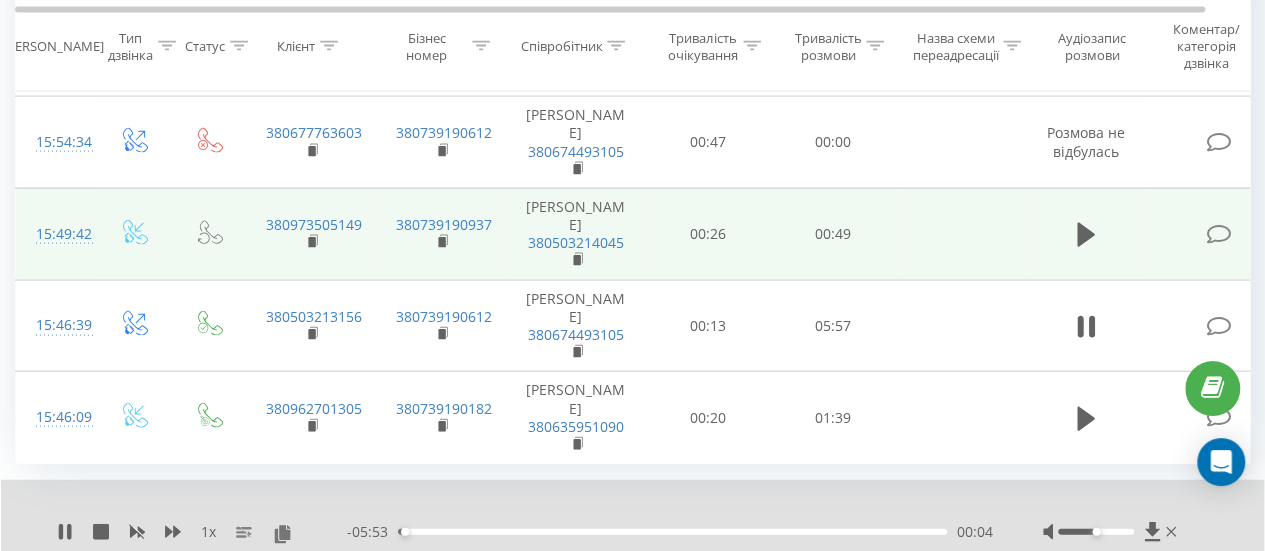 scroll, scrollTop: 2007, scrollLeft: 0, axis: vertical 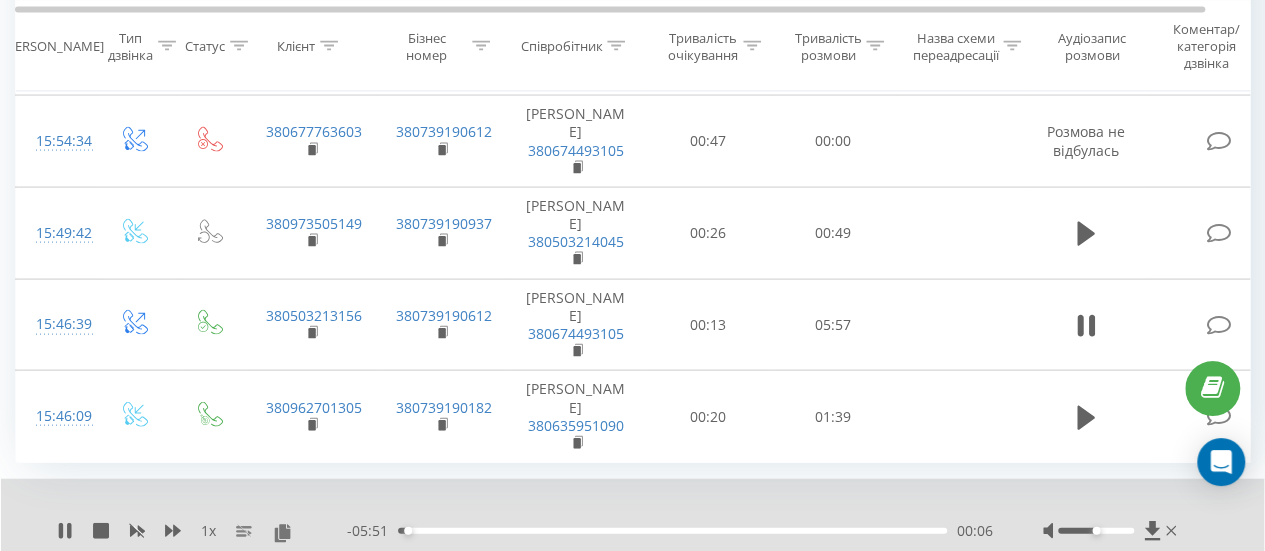 click on "2" at bounding box center (953, 585) 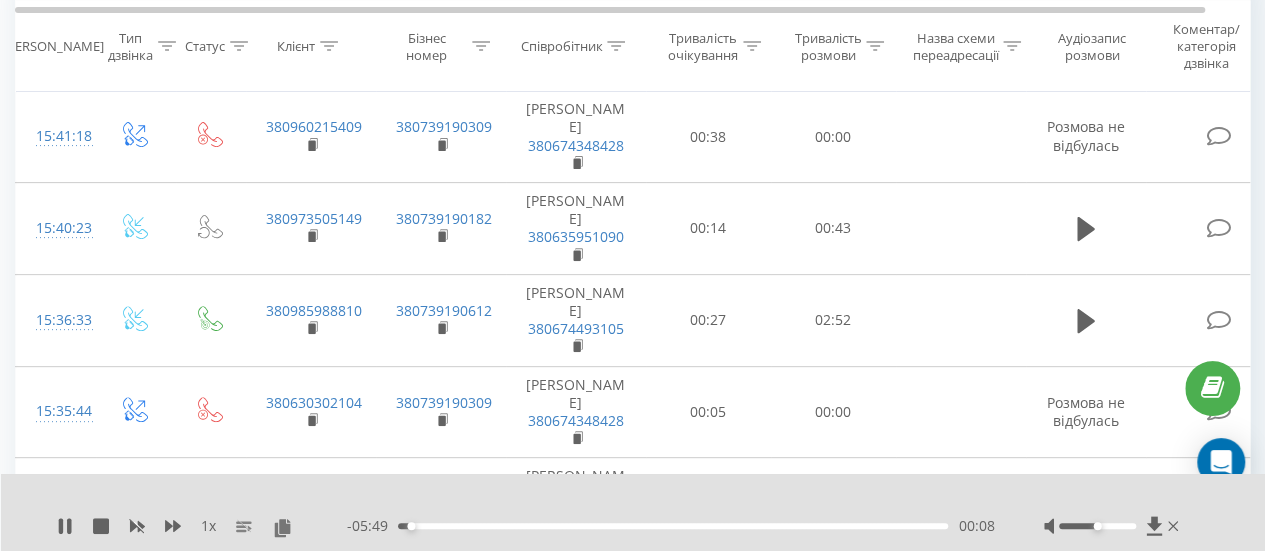 scroll, scrollTop: 232, scrollLeft: 0, axis: vertical 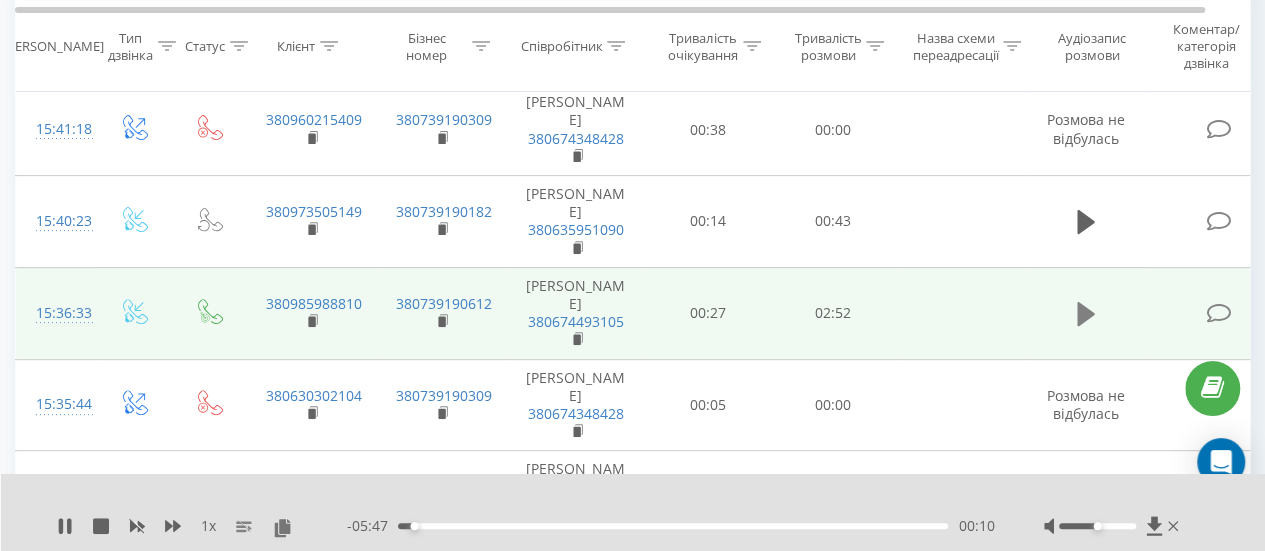 click 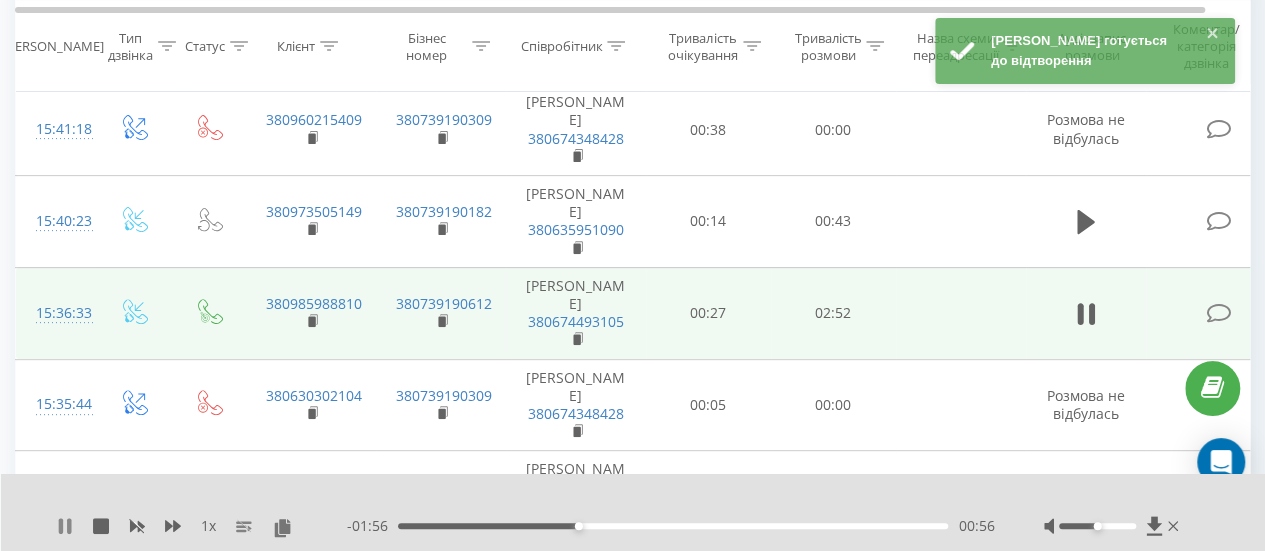 click 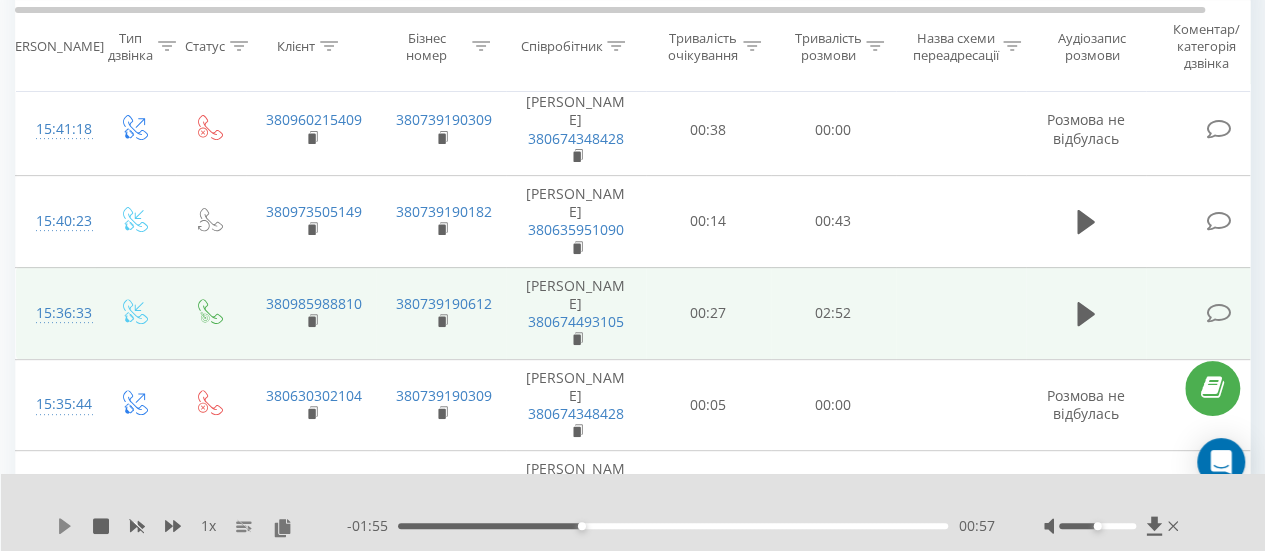click 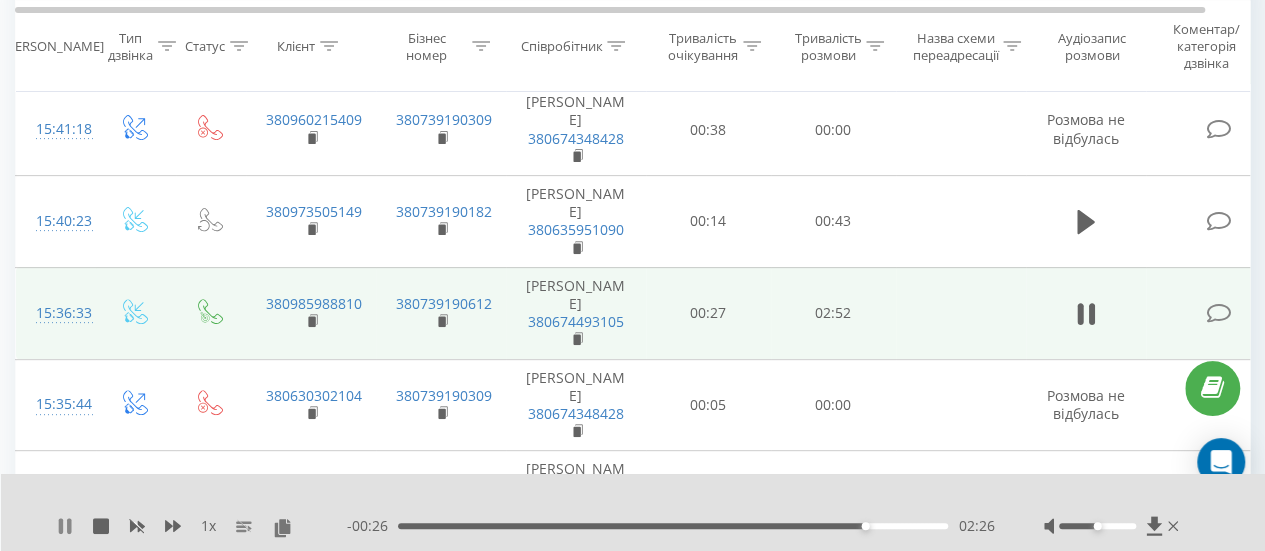 click 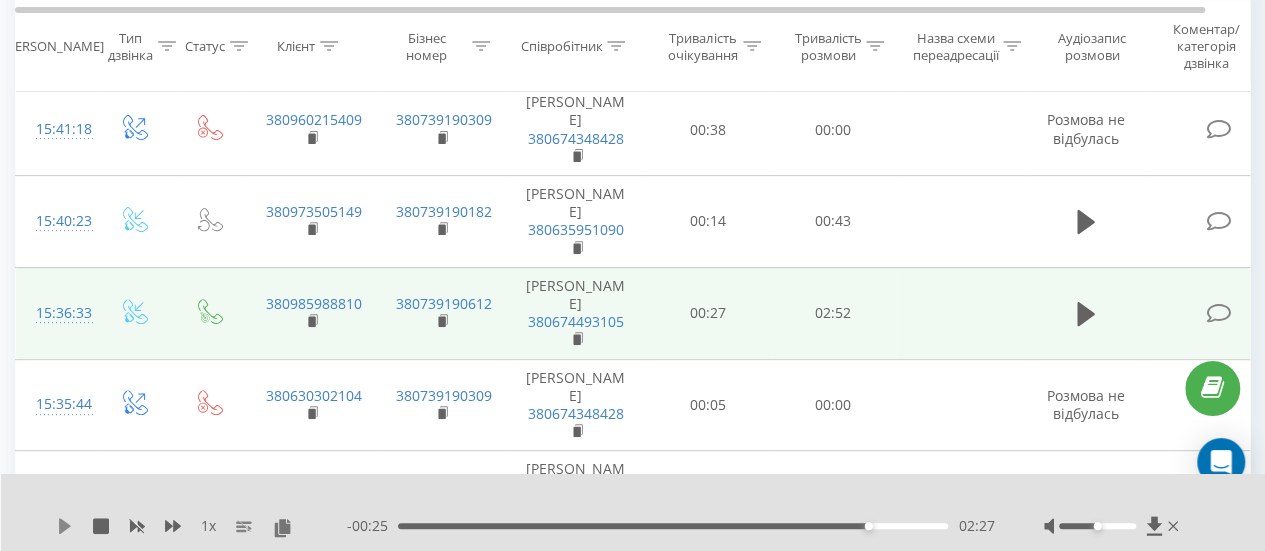 click 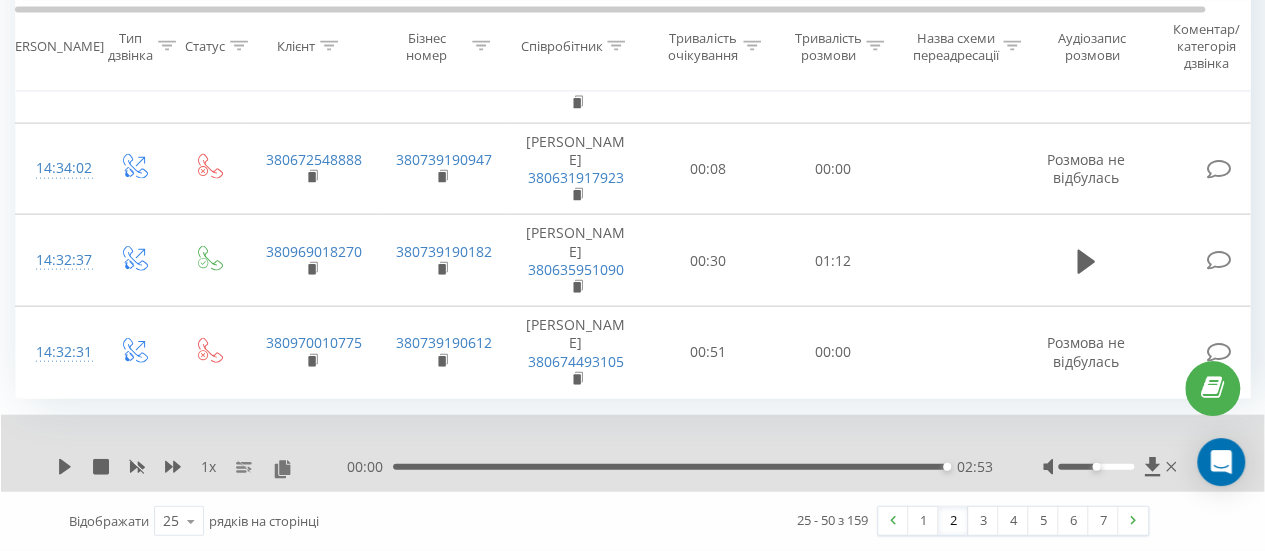 scroll, scrollTop: 2295, scrollLeft: 0, axis: vertical 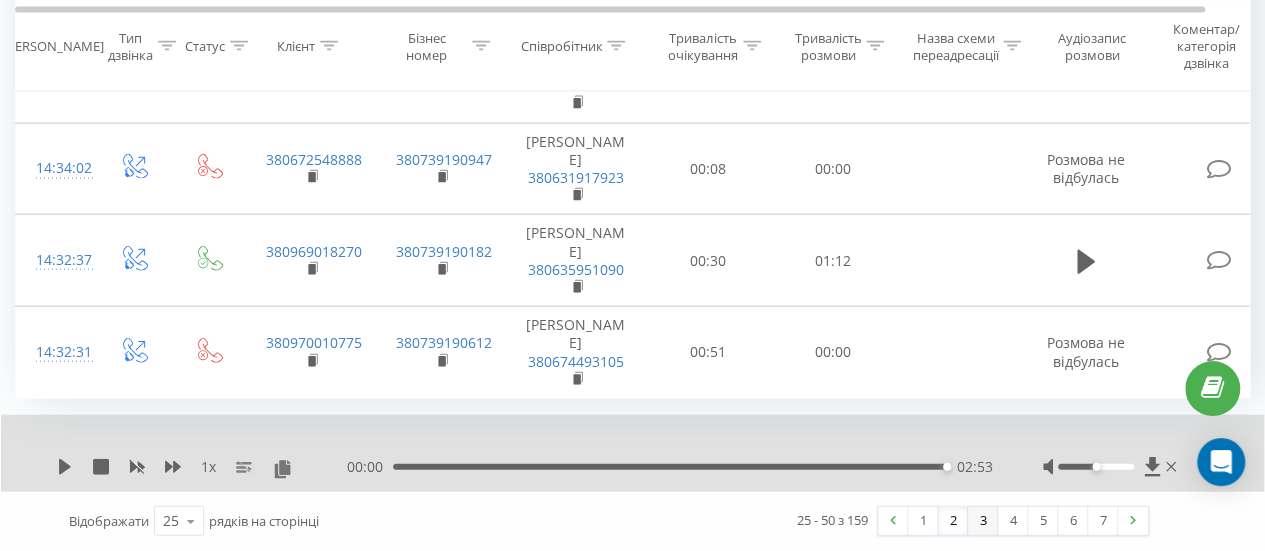 click on "3" at bounding box center [983, 521] 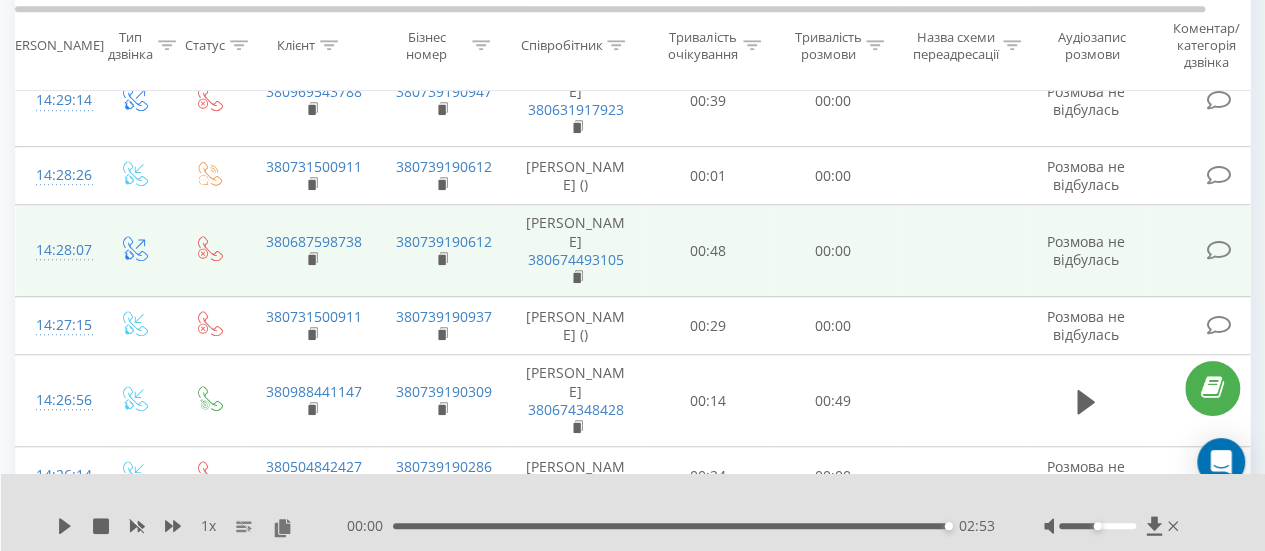 scroll, scrollTop: 632, scrollLeft: 0, axis: vertical 